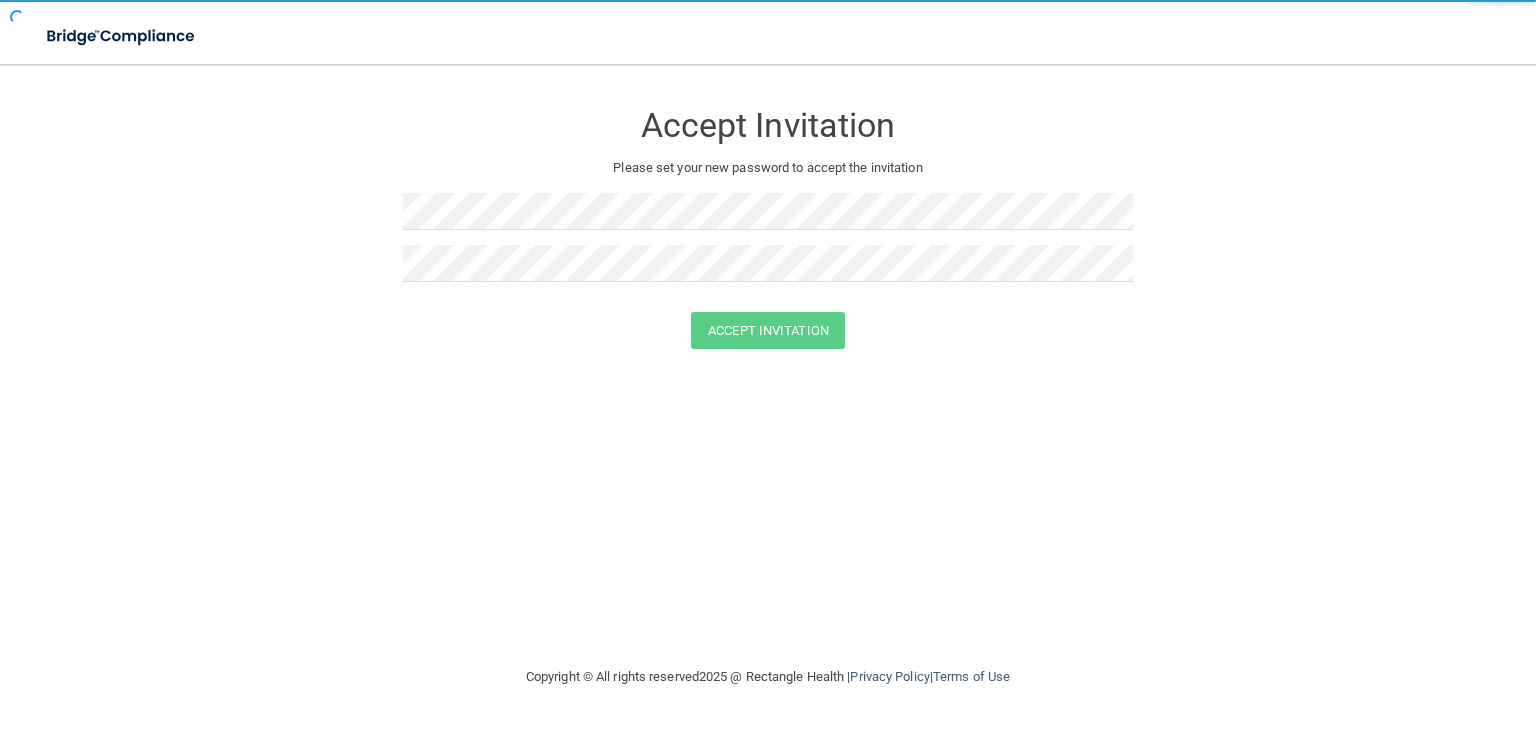 scroll, scrollTop: 0, scrollLeft: 0, axis: both 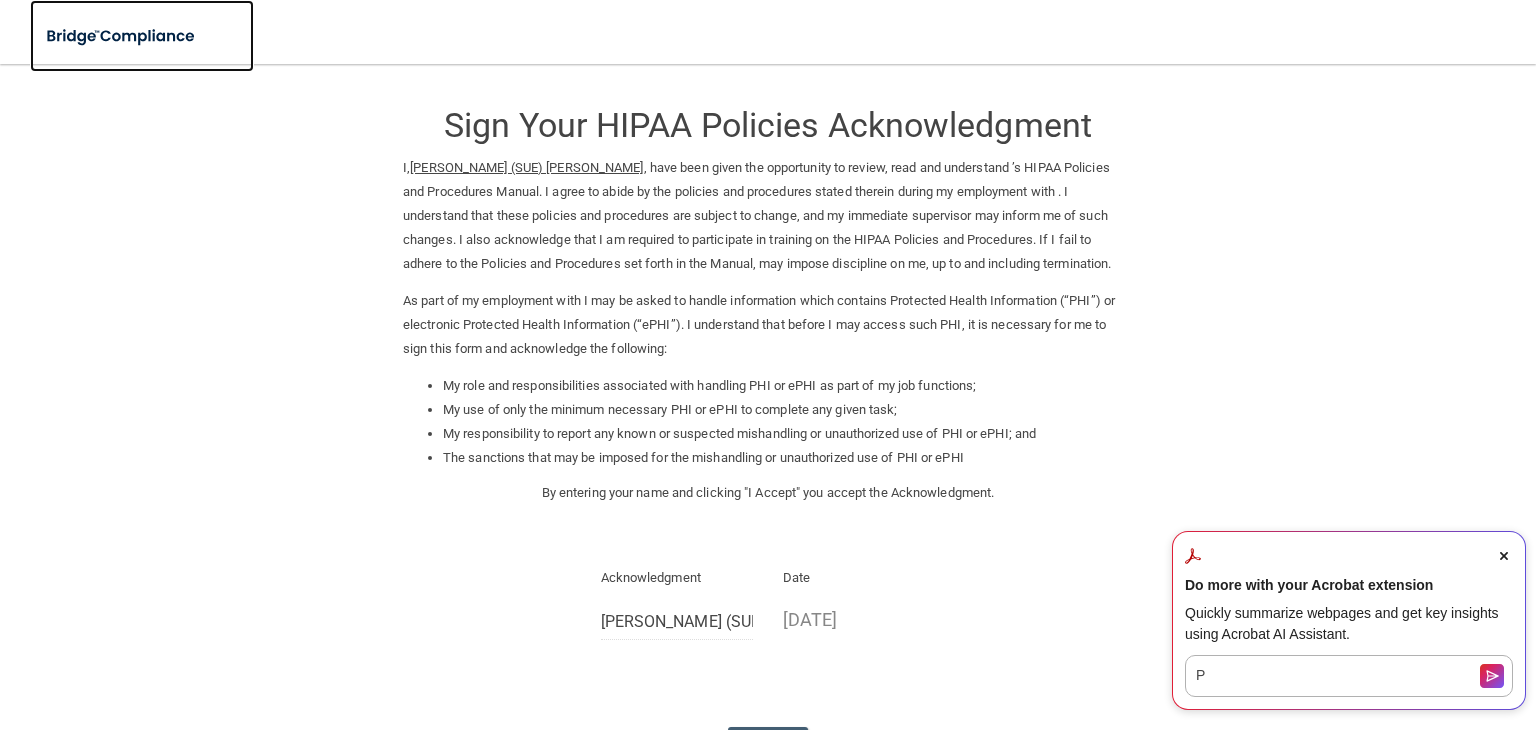 click at bounding box center [122, 36] 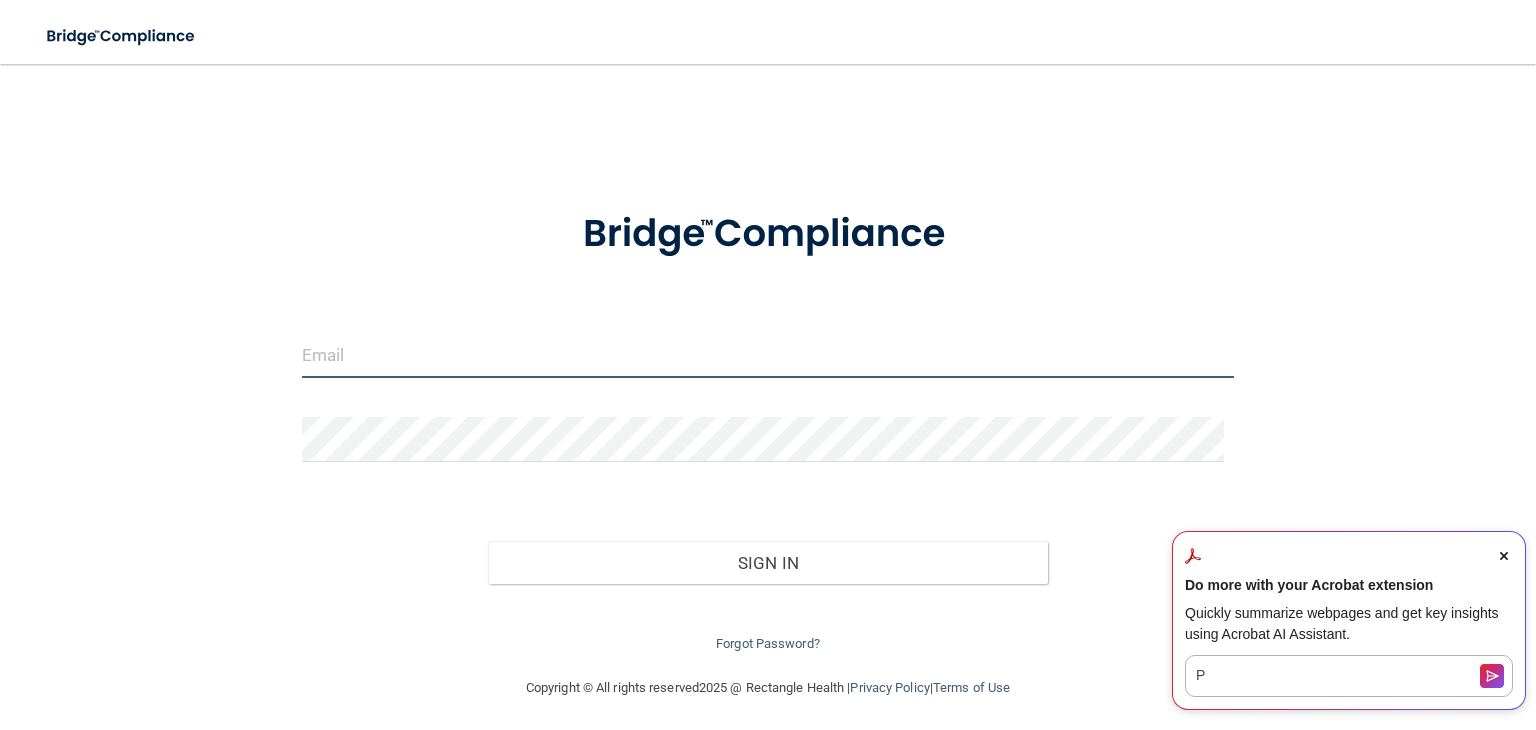 click at bounding box center [768, 355] 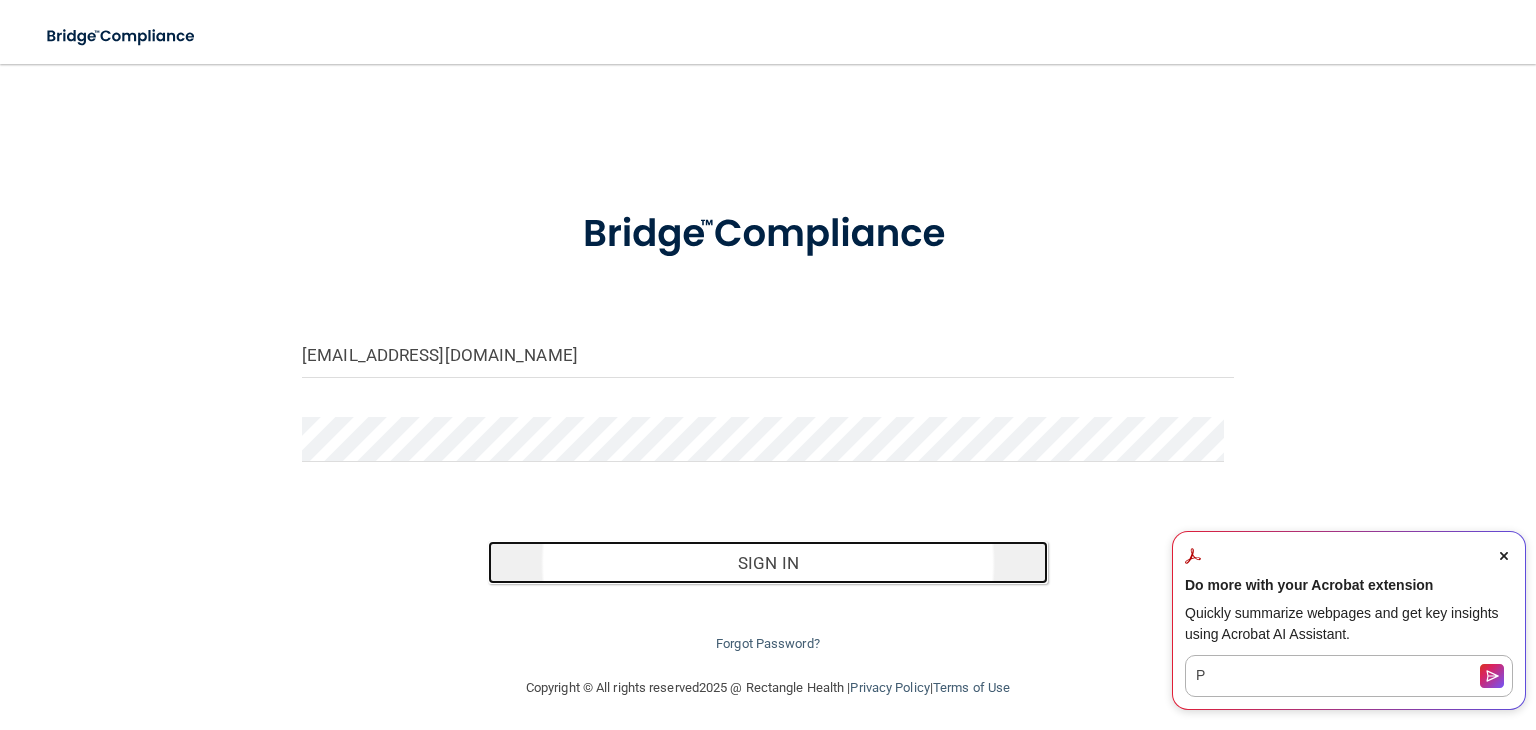 click on "Sign In" at bounding box center [767, 563] 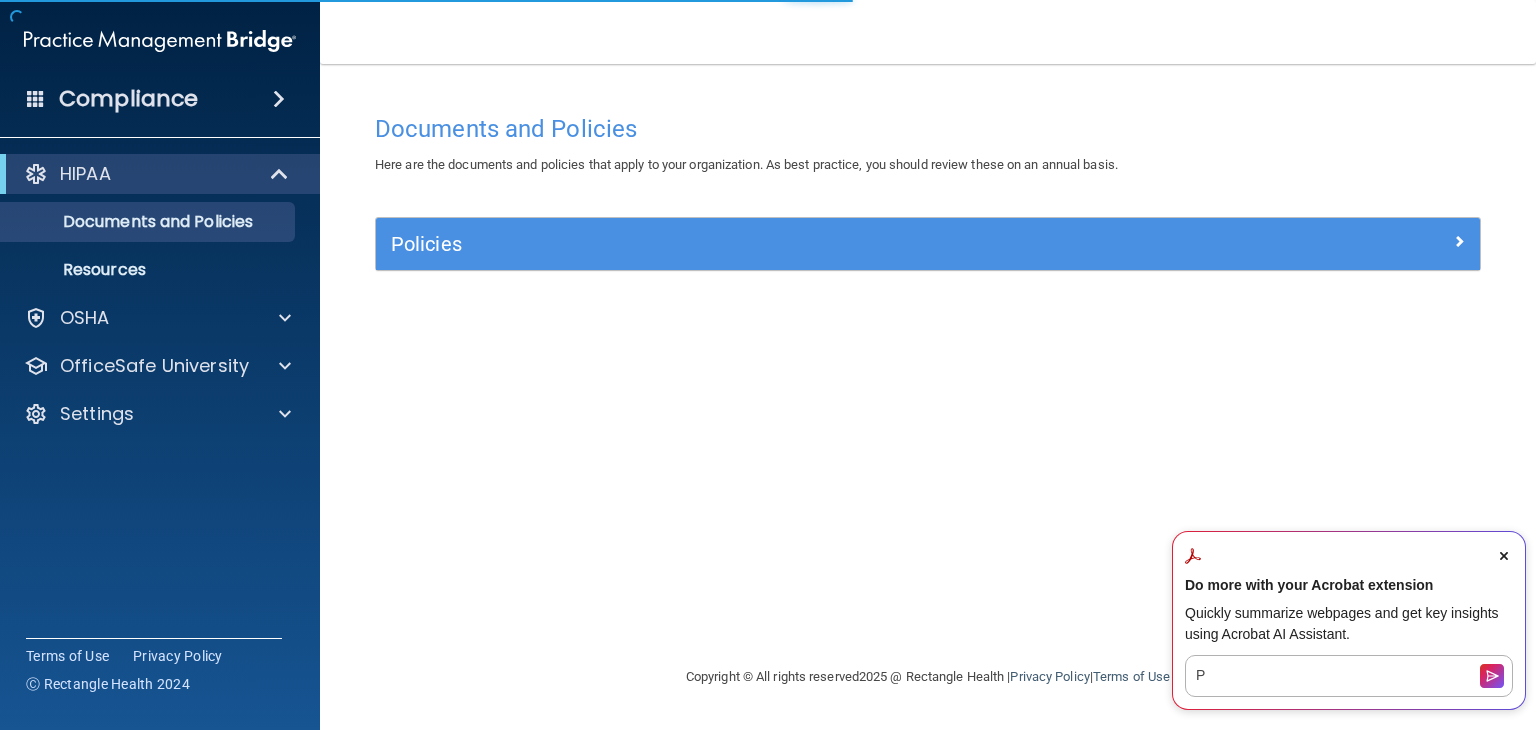 click 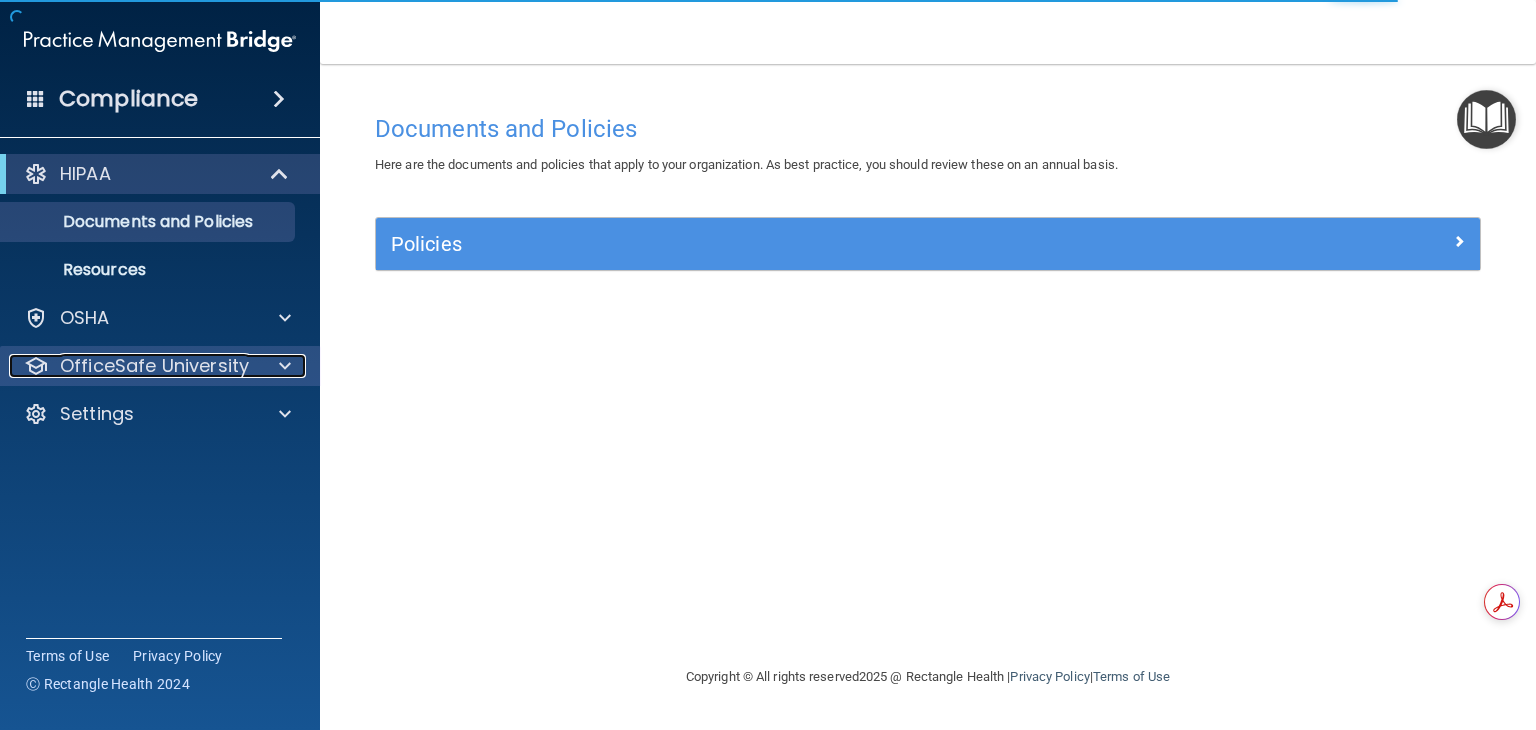 click on "OfficeSafe University" at bounding box center (154, 366) 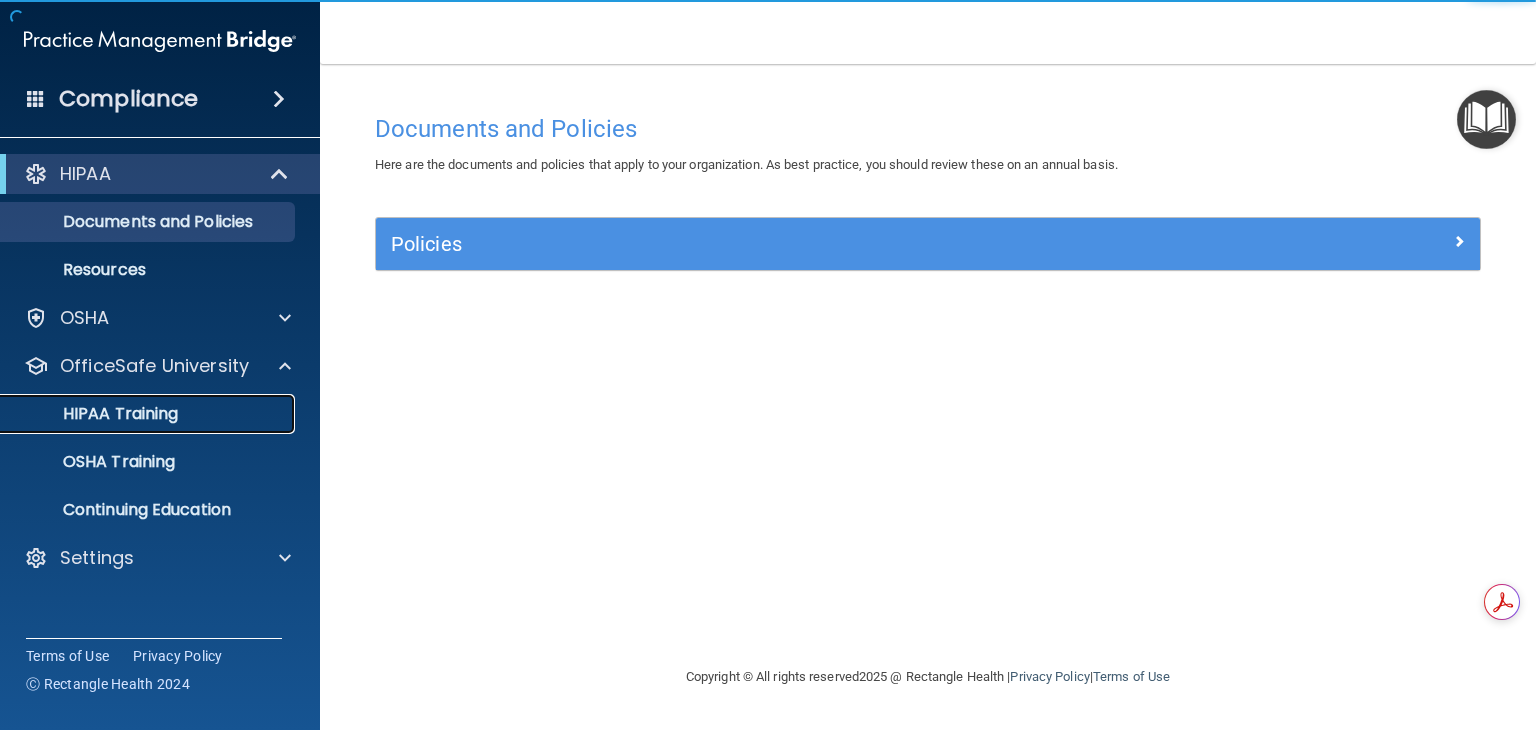 click on "HIPAA Training" at bounding box center (95, 414) 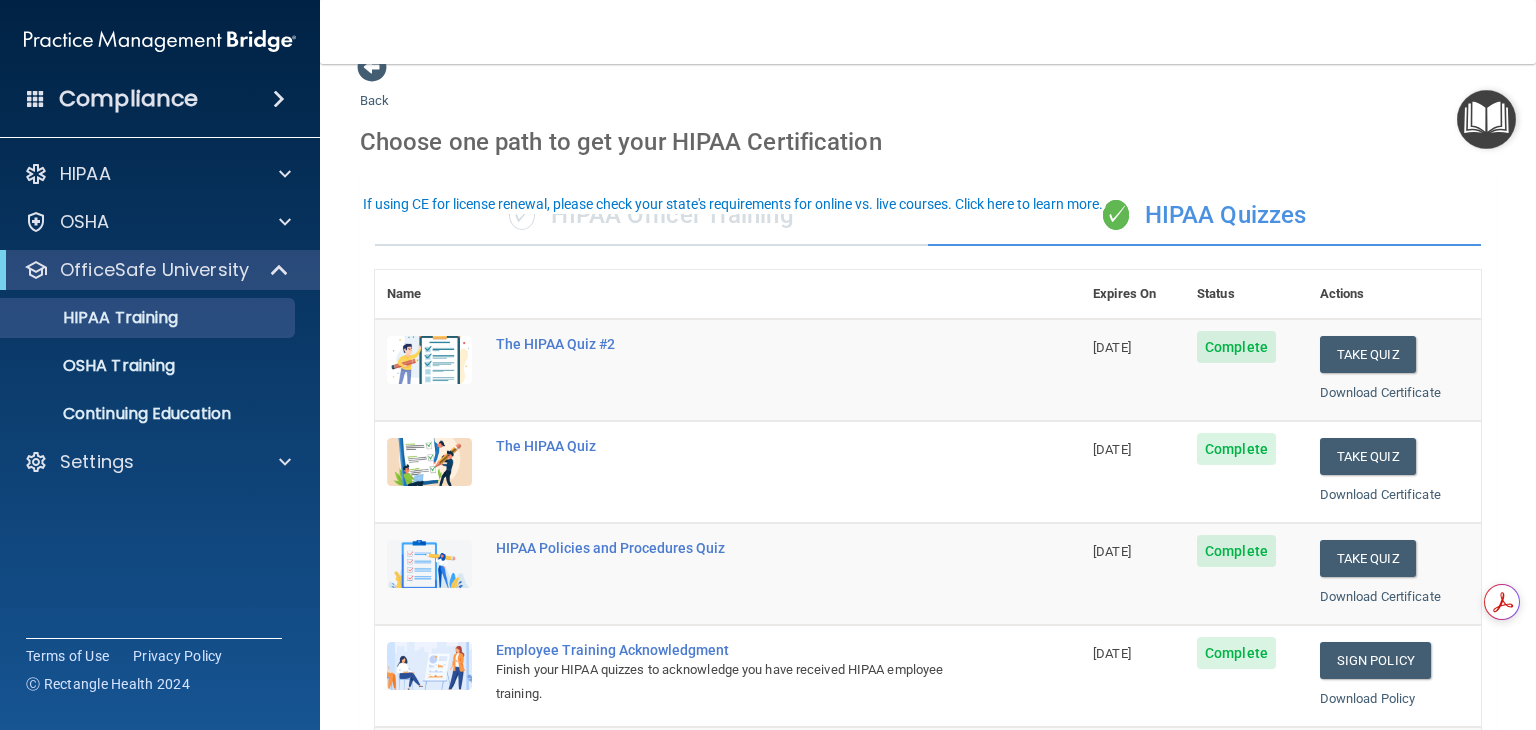scroll, scrollTop: 0, scrollLeft: 0, axis: both 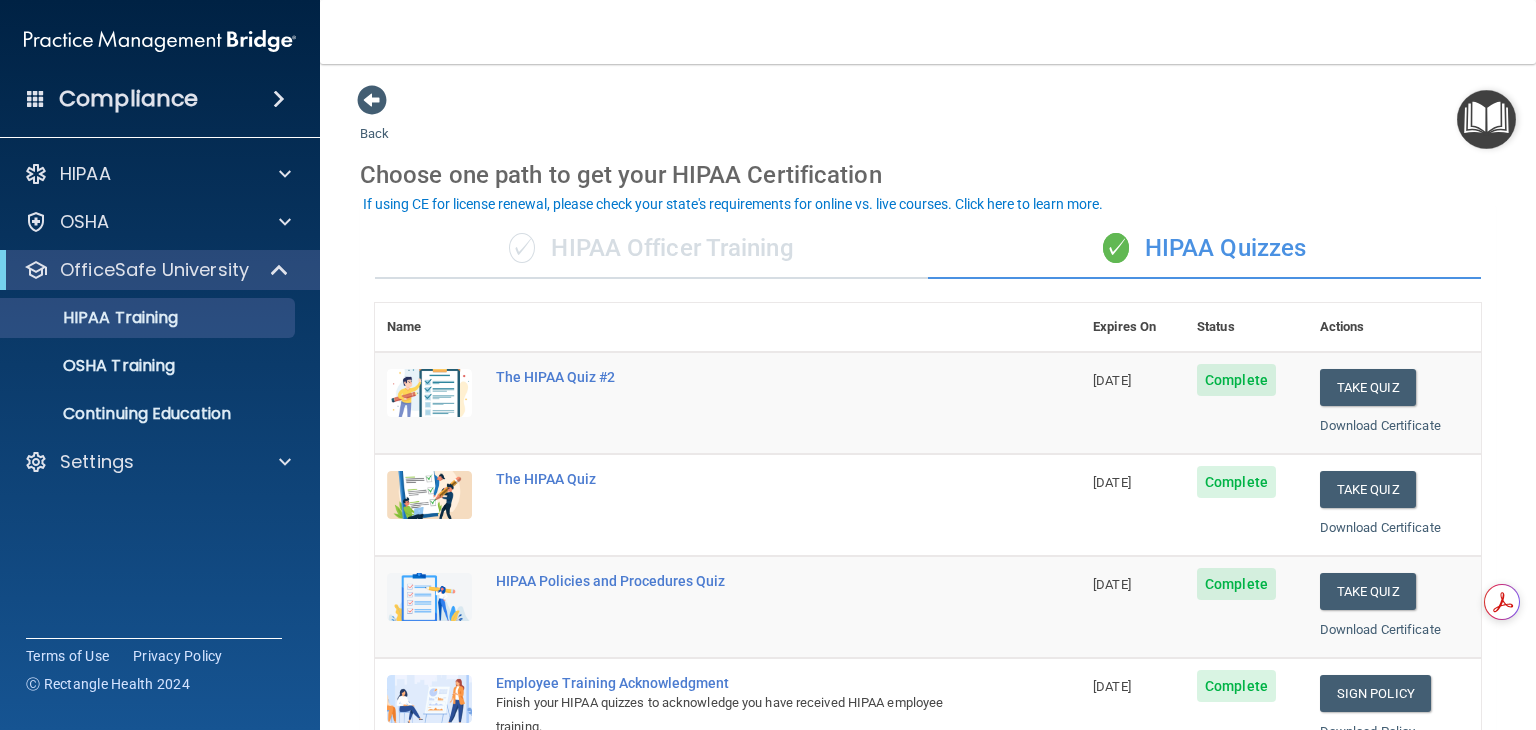 click on "✓   HIPAA Officer Training" at bounding box center (651, 249) 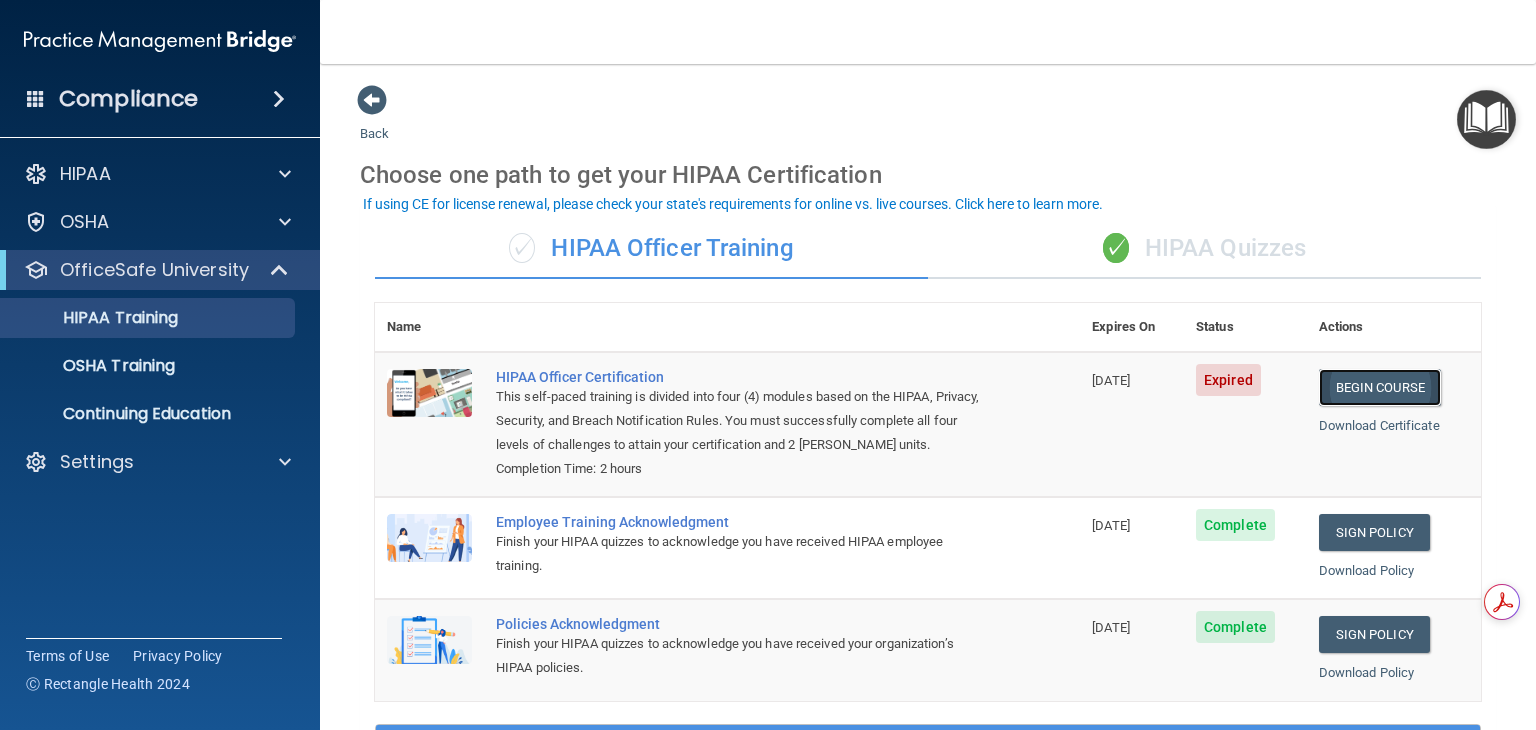 click on "Begin Course" at bounding box center [1380, 387] 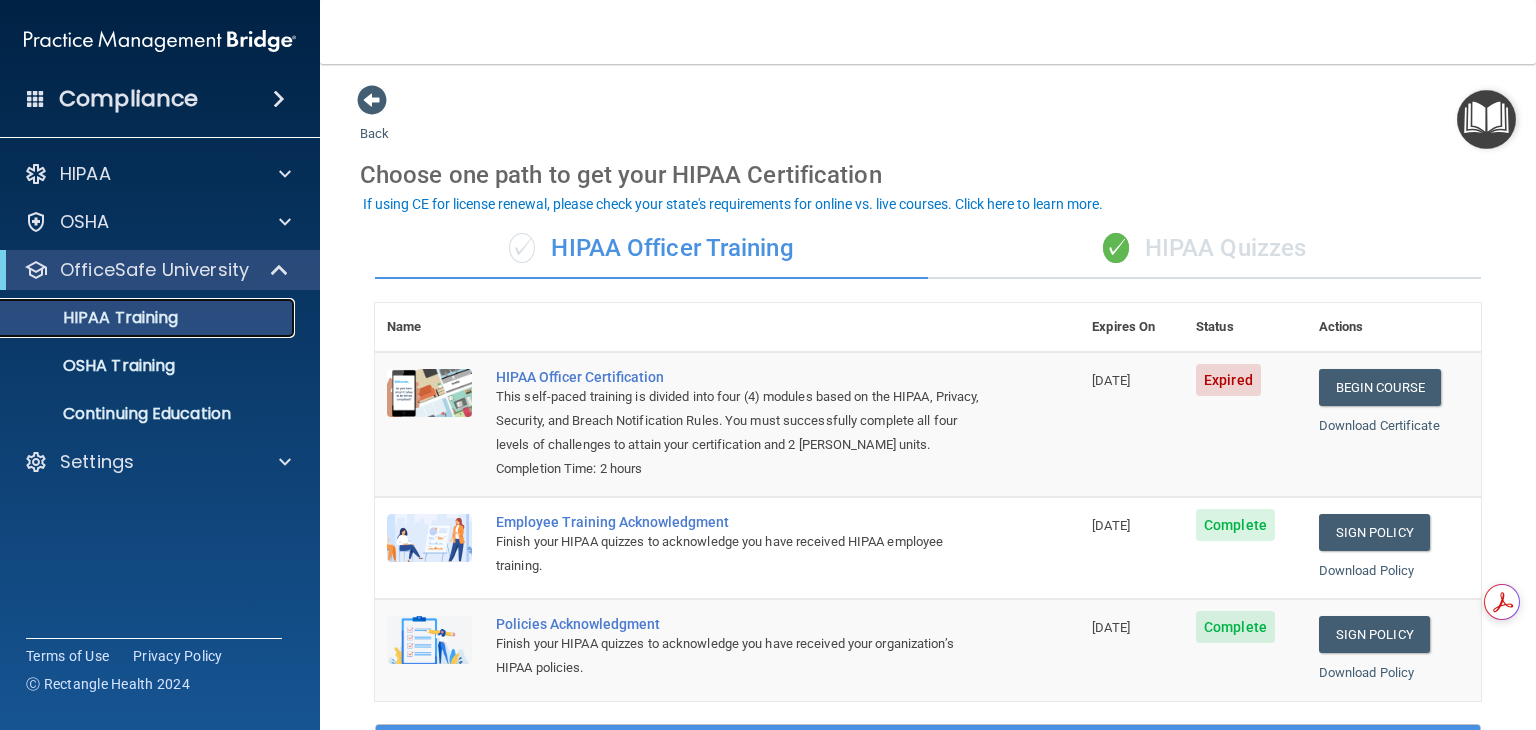 click on "HIPAA Training" at bounding box center [95, 318] 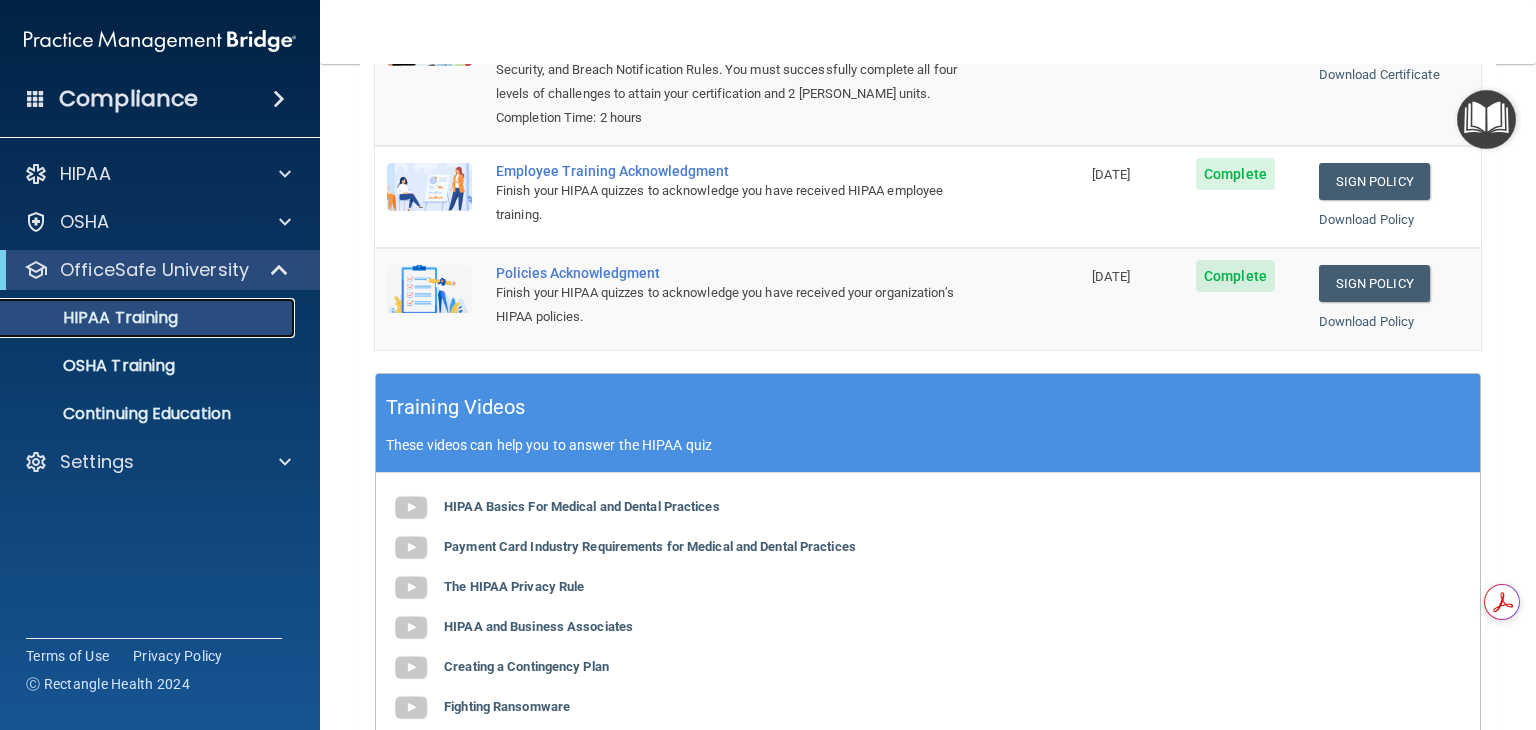 scroll, scrollTop: 0, scrollLeft: 0, axis: both 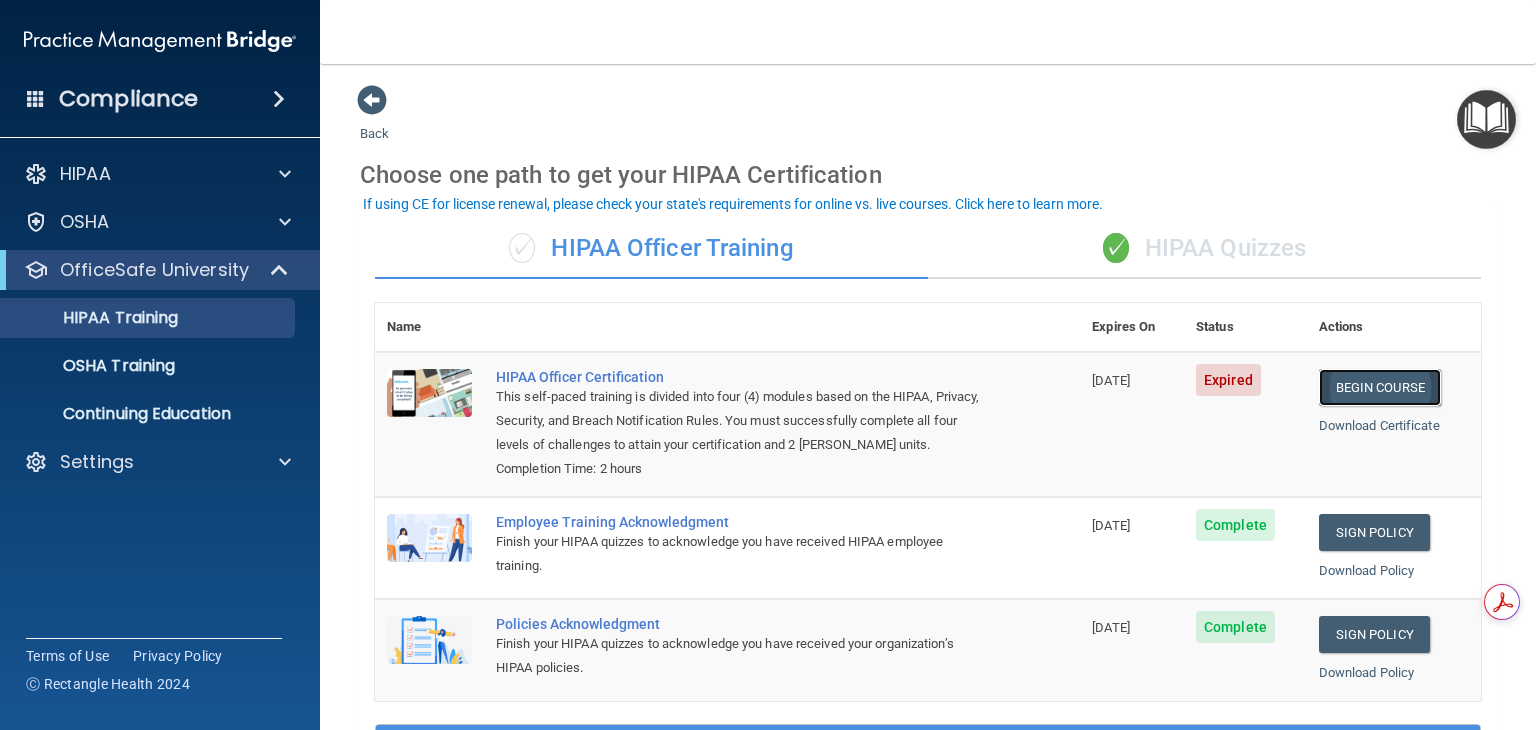 click on "Begin Course" at bounding box center [1380, 387] 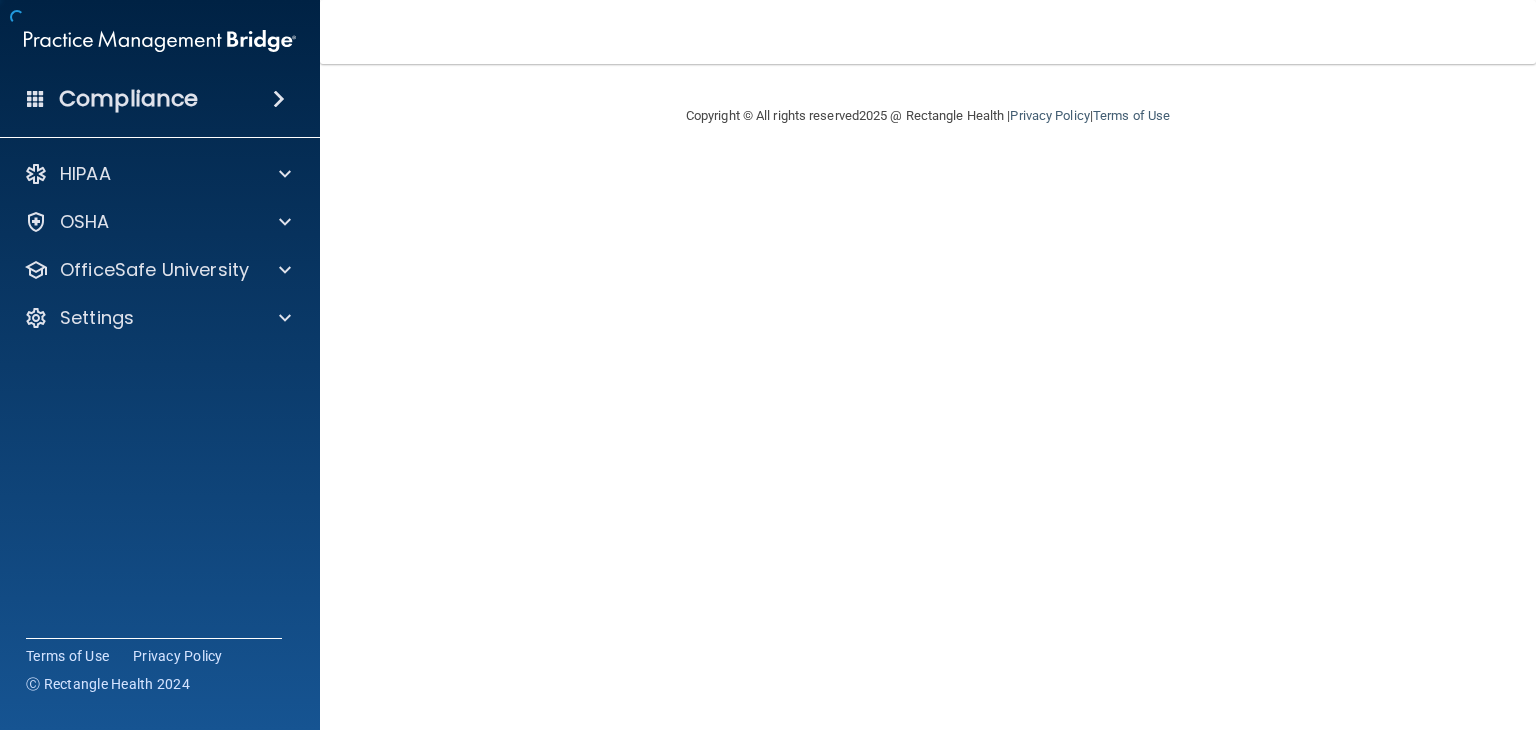 scroll, scrollTop: 0, scrollLeft: 0, axis: both 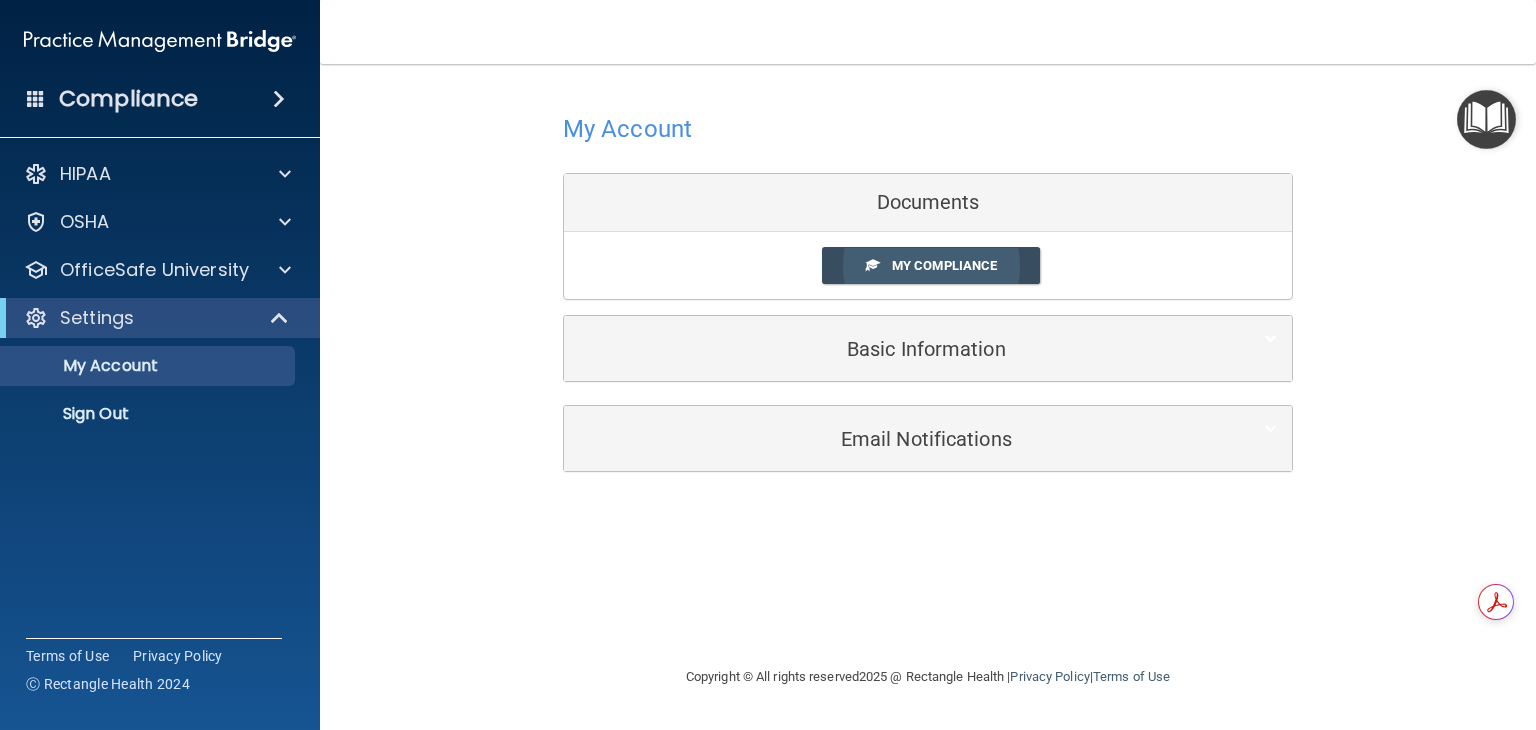 click on "My Compliance" at bounding box center [944, 265] 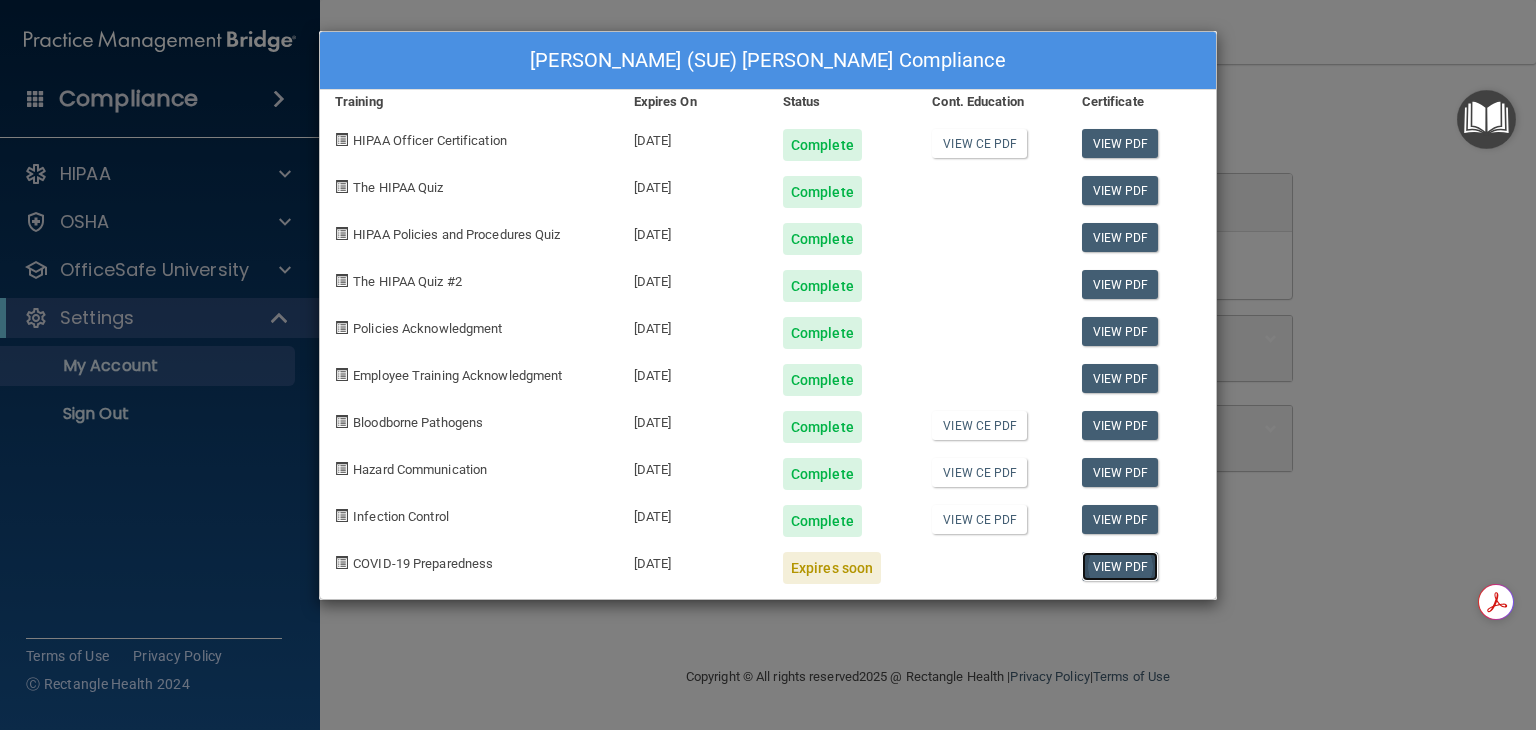 click on "View PDF" at bounding box center (1120, 566) 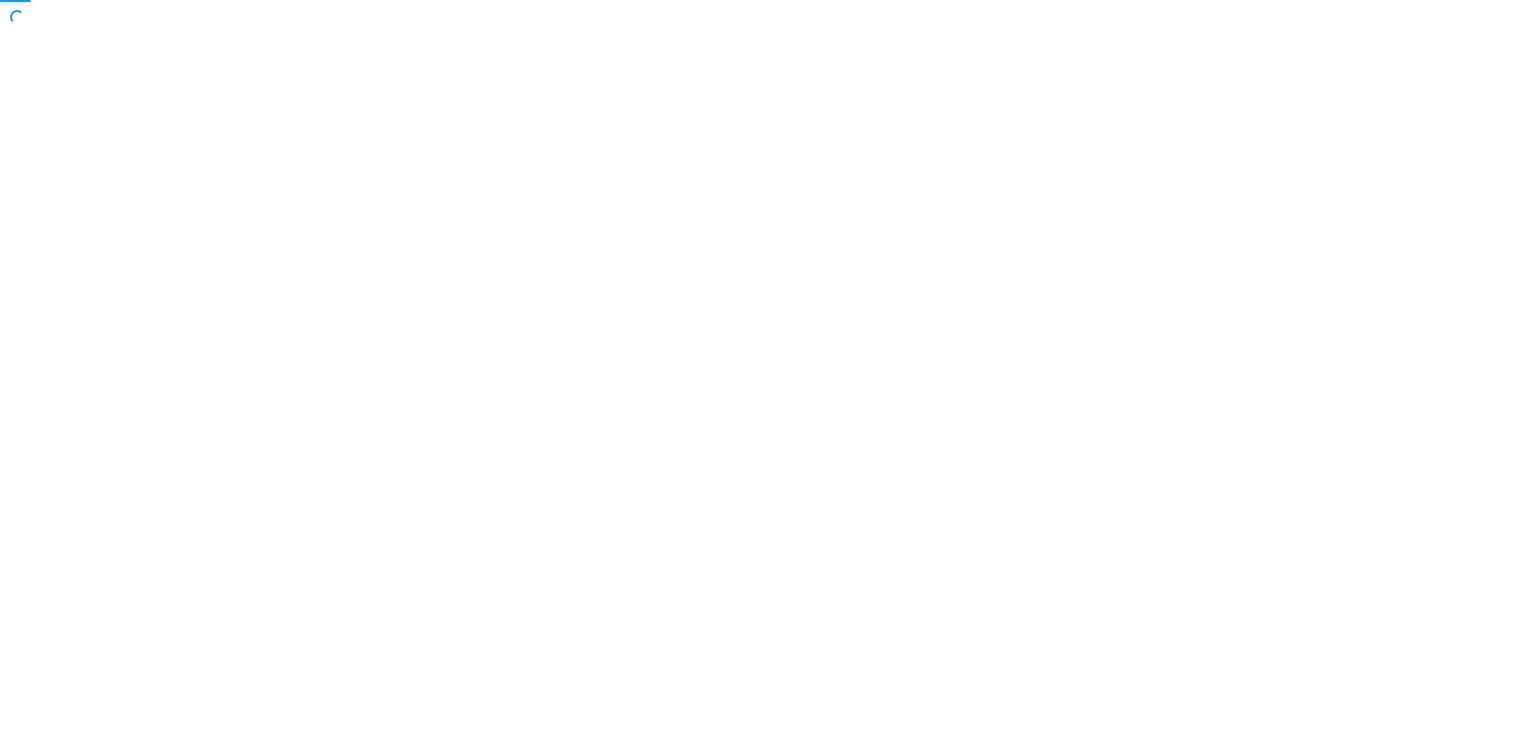 scroll, scrollTop: 0, scrollLeft: 0, axis: both 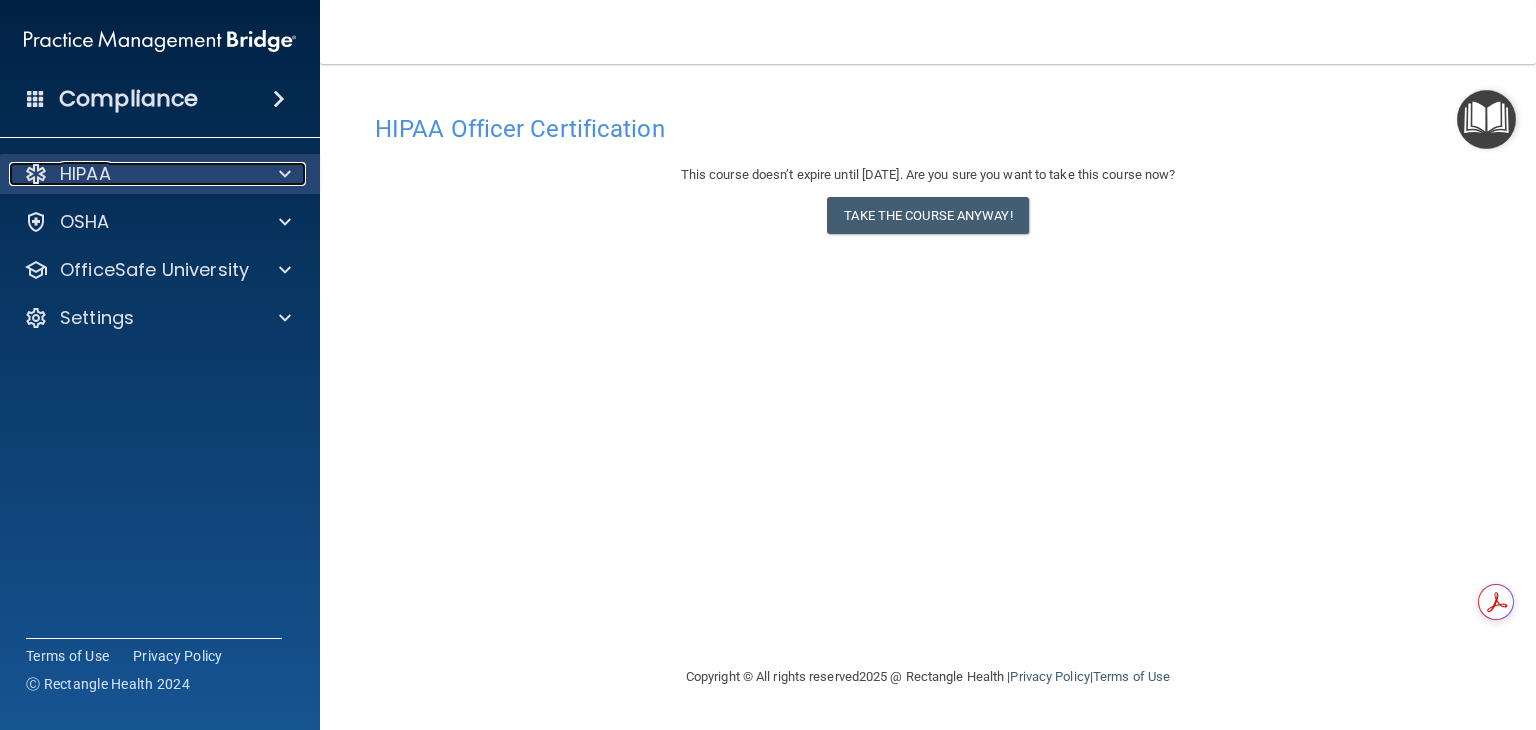 click on "HIPAA" at bounding box center (85, 174) 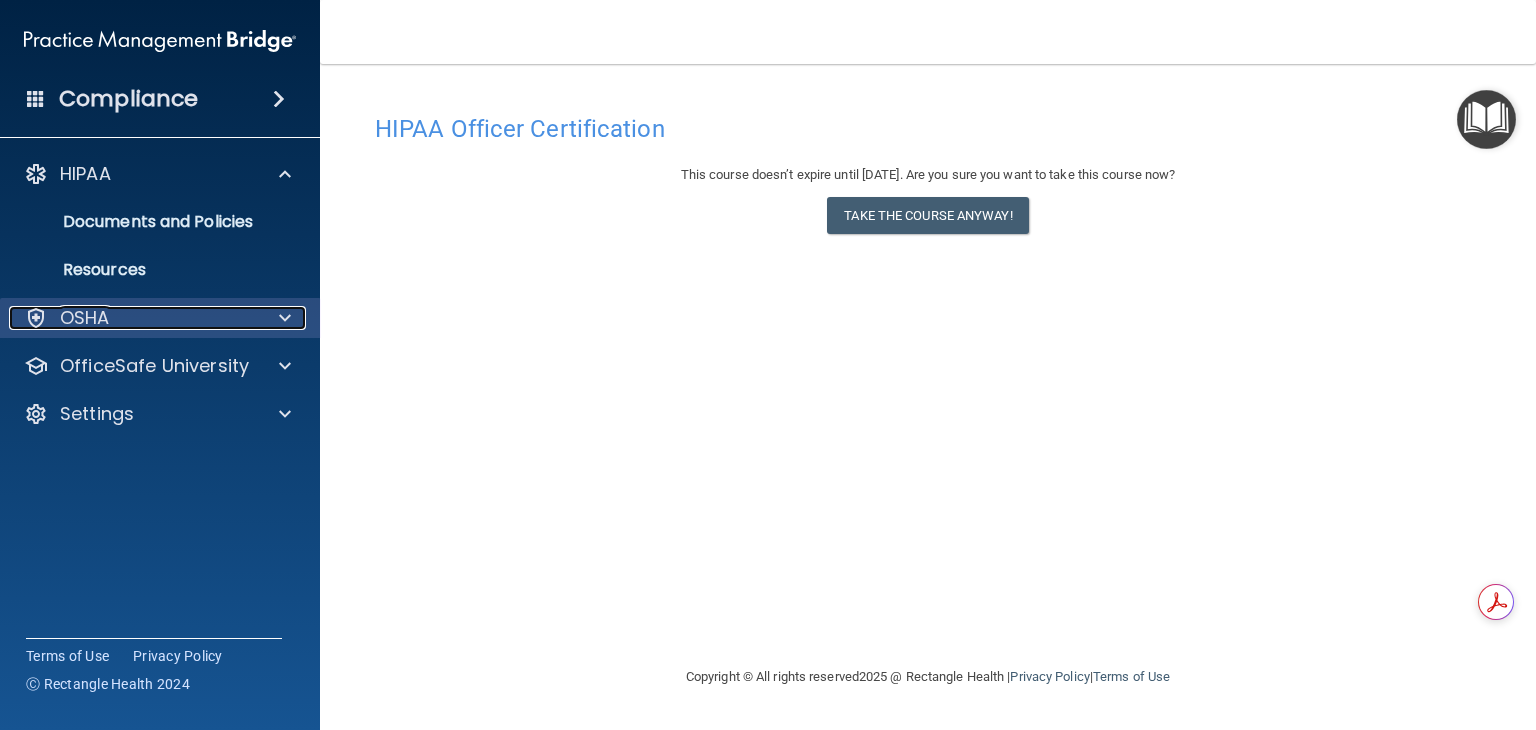 click on "OSHA" at bounding box center (133, 318) 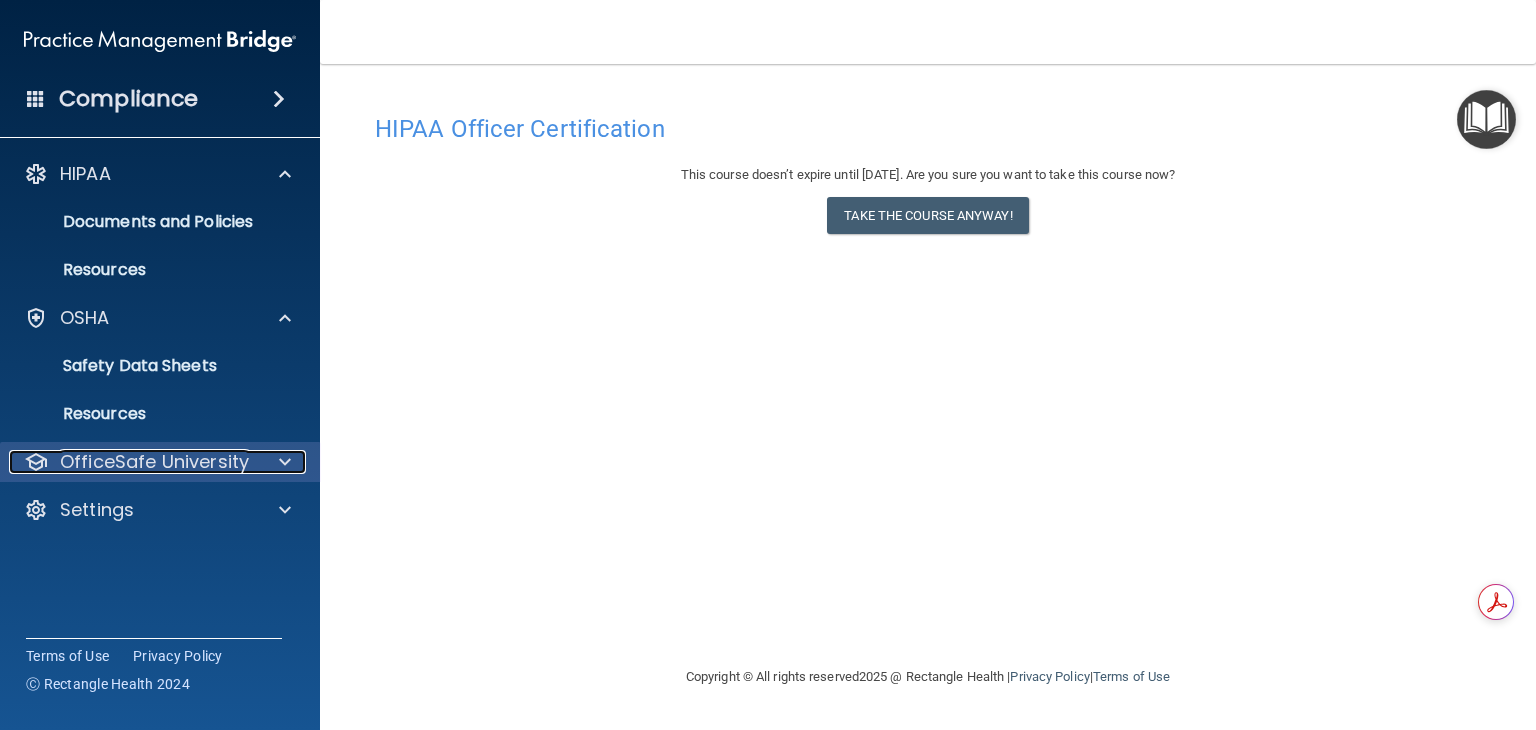 click on "OfficeSafe University" at bounding box center (154, 462) 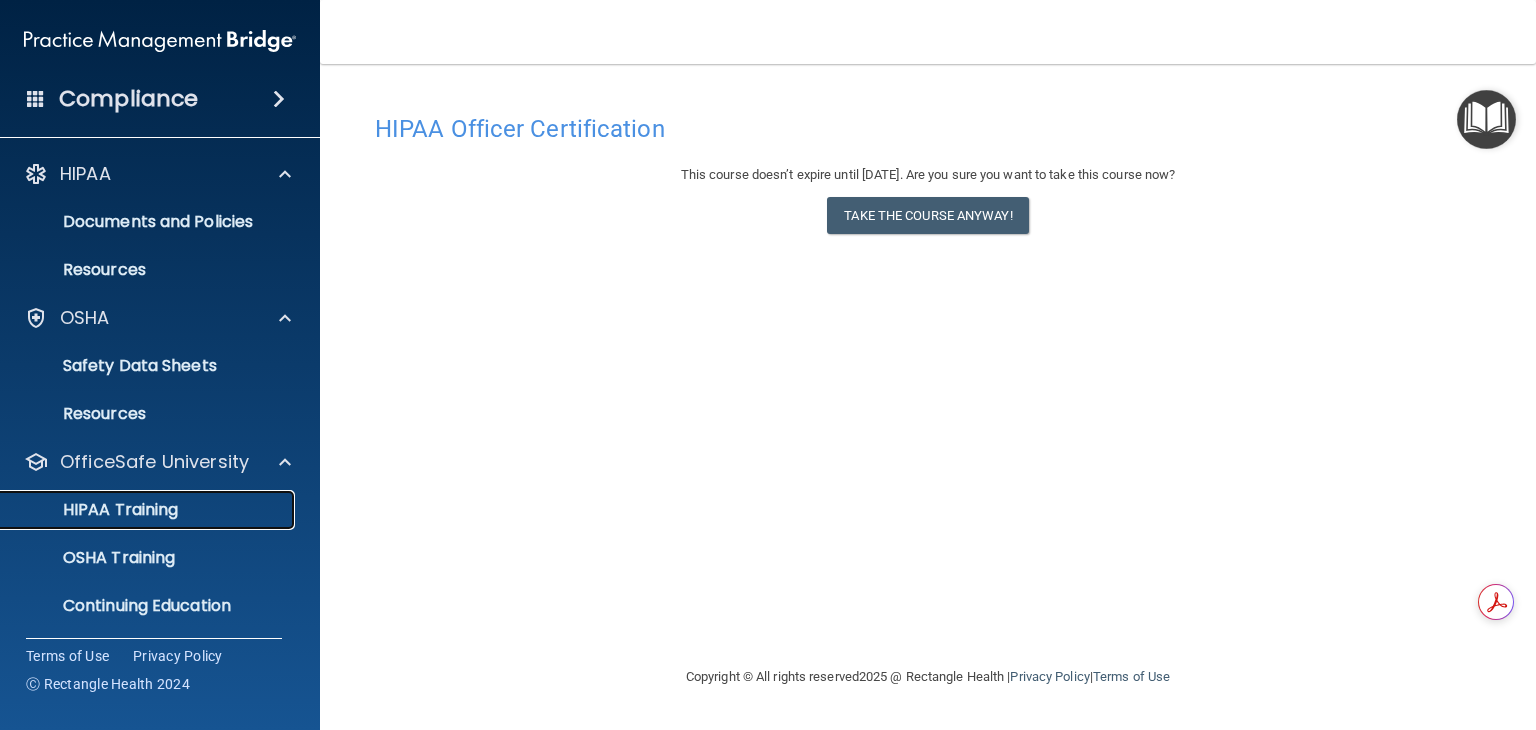 click on "HIPAA Training" at bounding box center [95, 510] 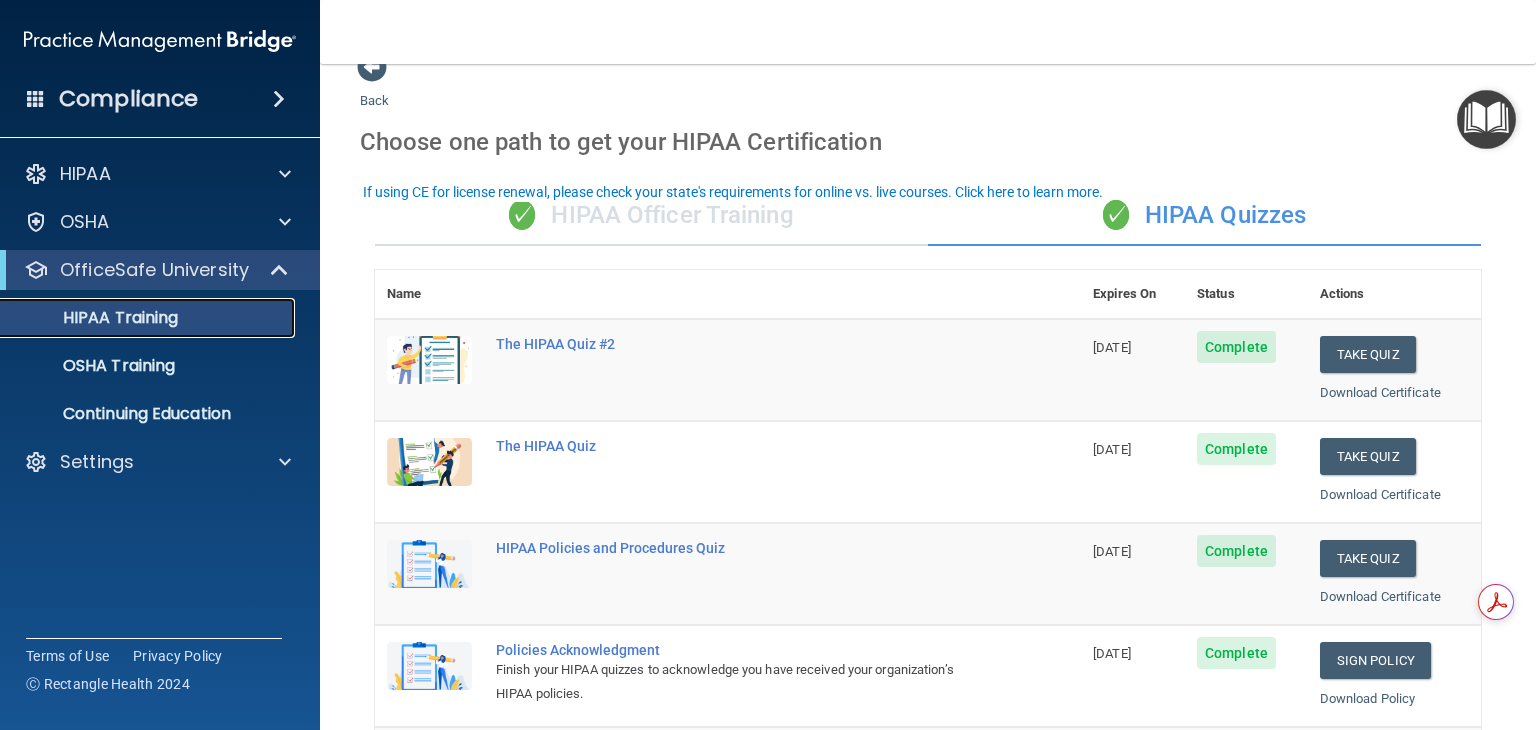 scroll, scrollTop: 0, scrollLeft: 0, axis: both 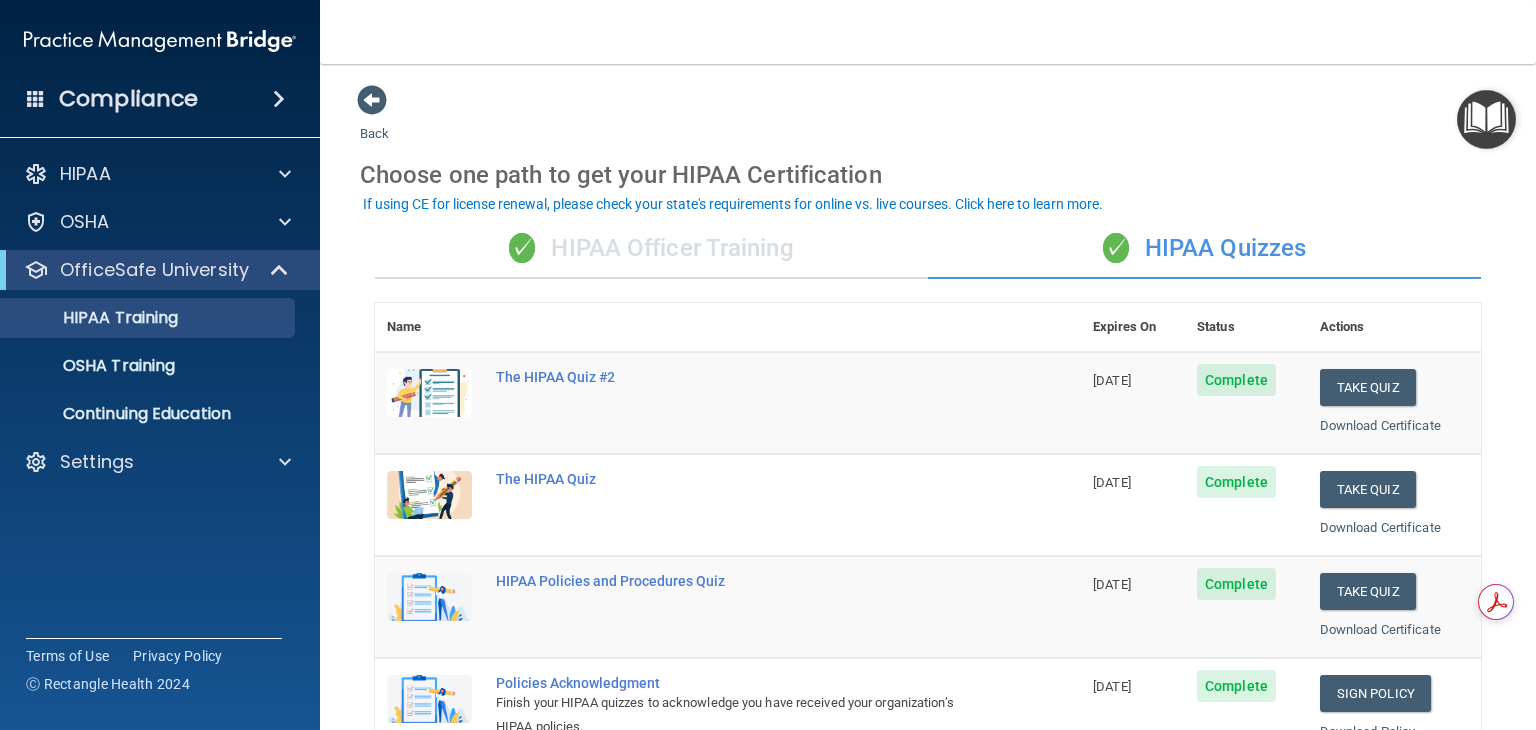 click on "✓   HIPAA Officer Training" at bounding box center [651, 249] 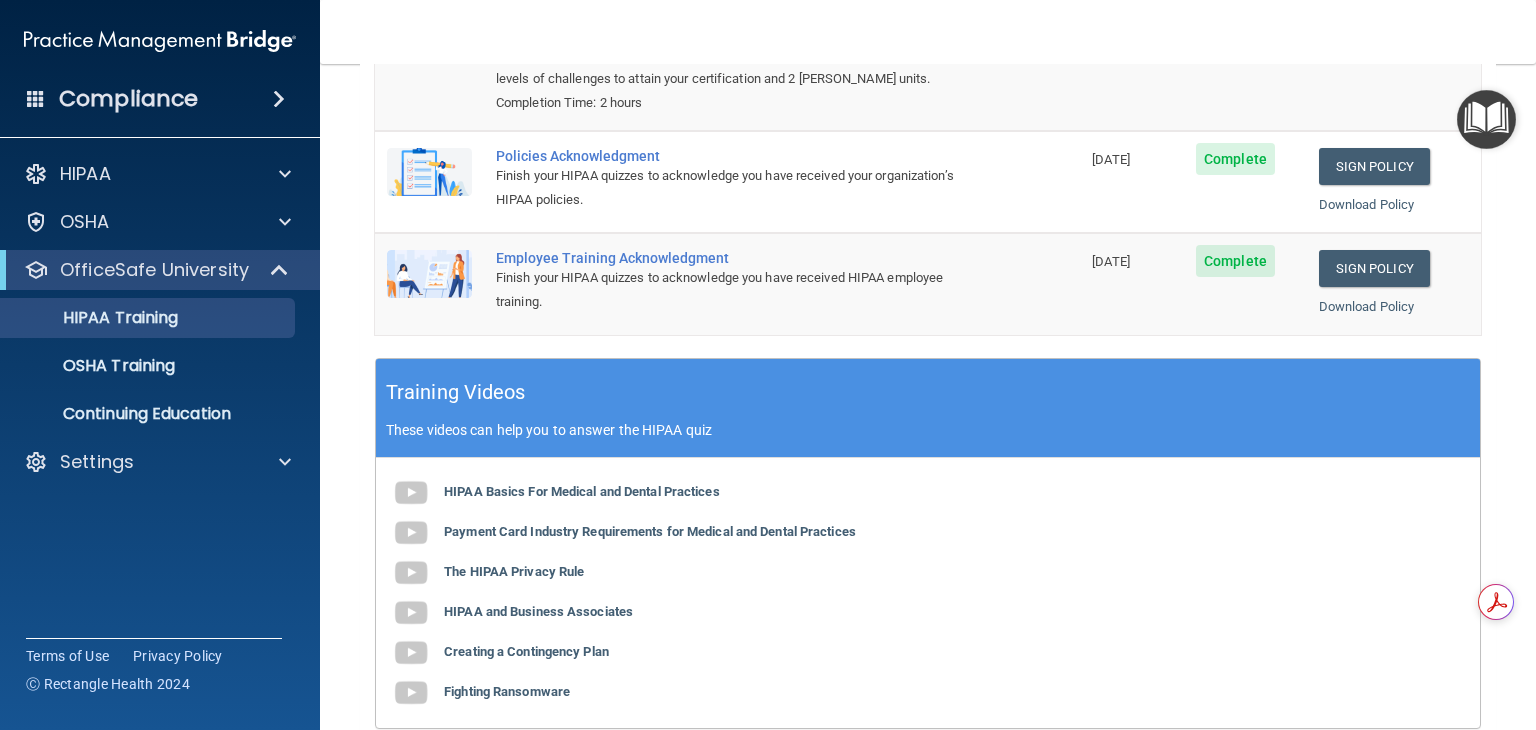 scroll, scrollTop: 100, scrollLeft: 0, axis: vertical 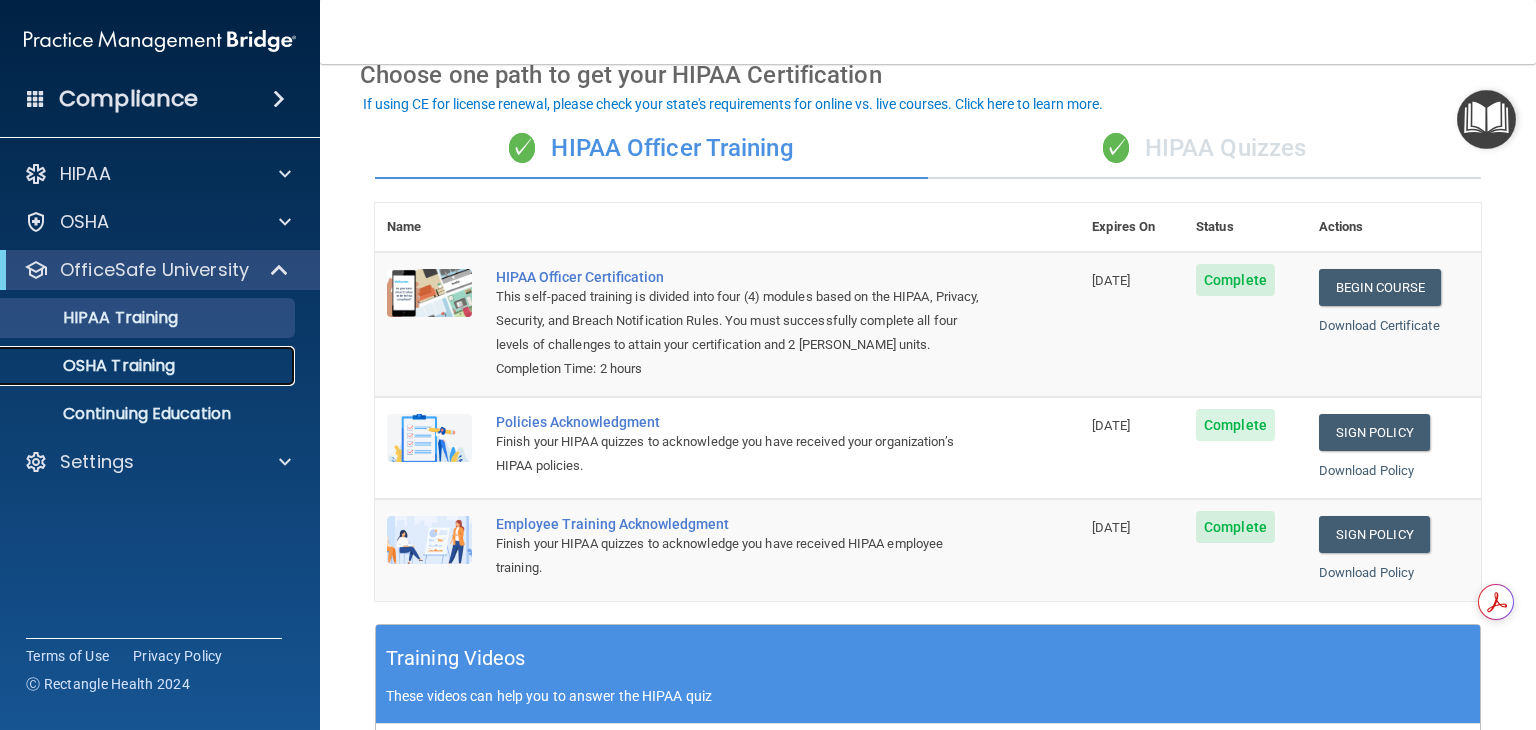 click on "OSHA Training" at bounding box center (94, 366) 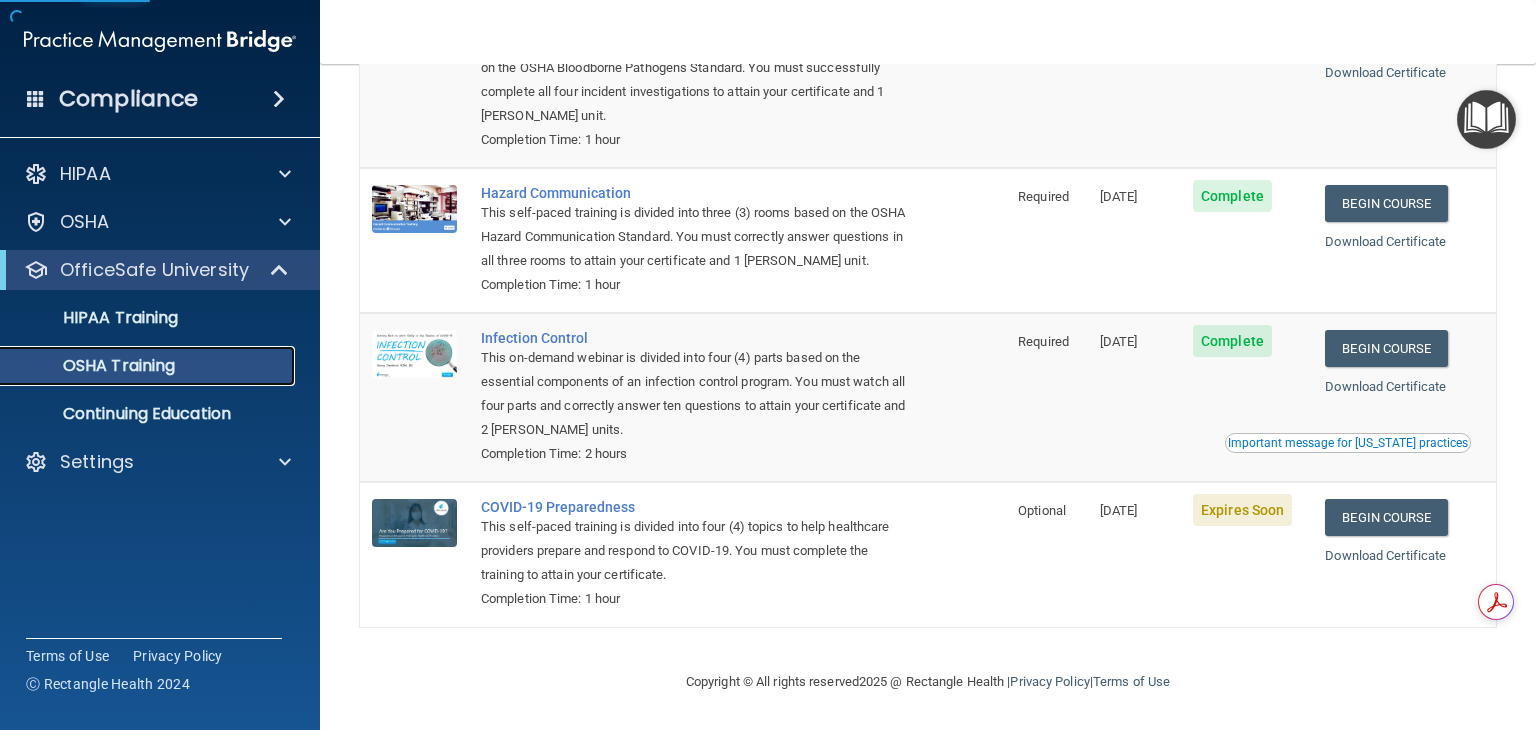 scroll, scrollTop: 152, scrollLeft: 0, axis: vertical 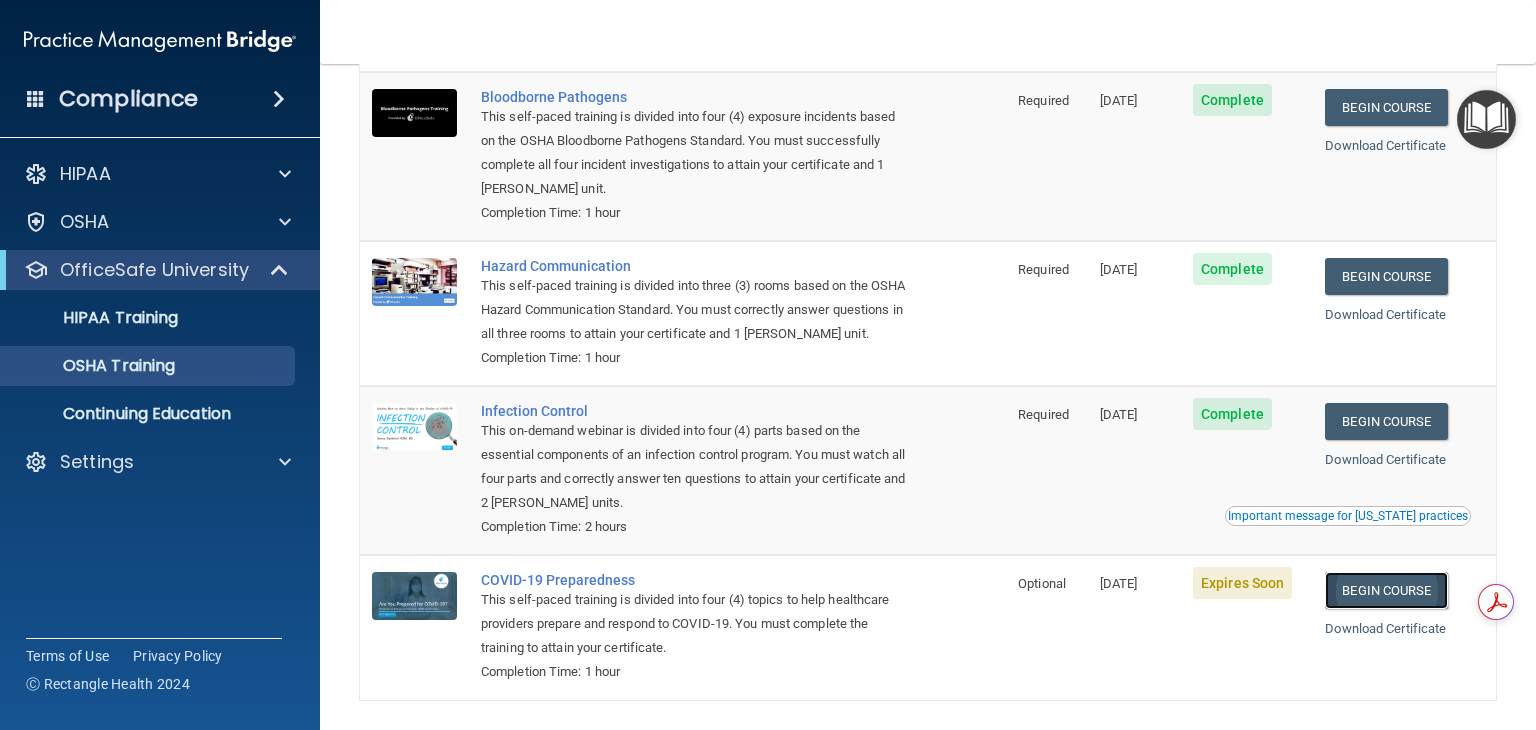 click on "Begin Course" at bounding box center [1386, 590] 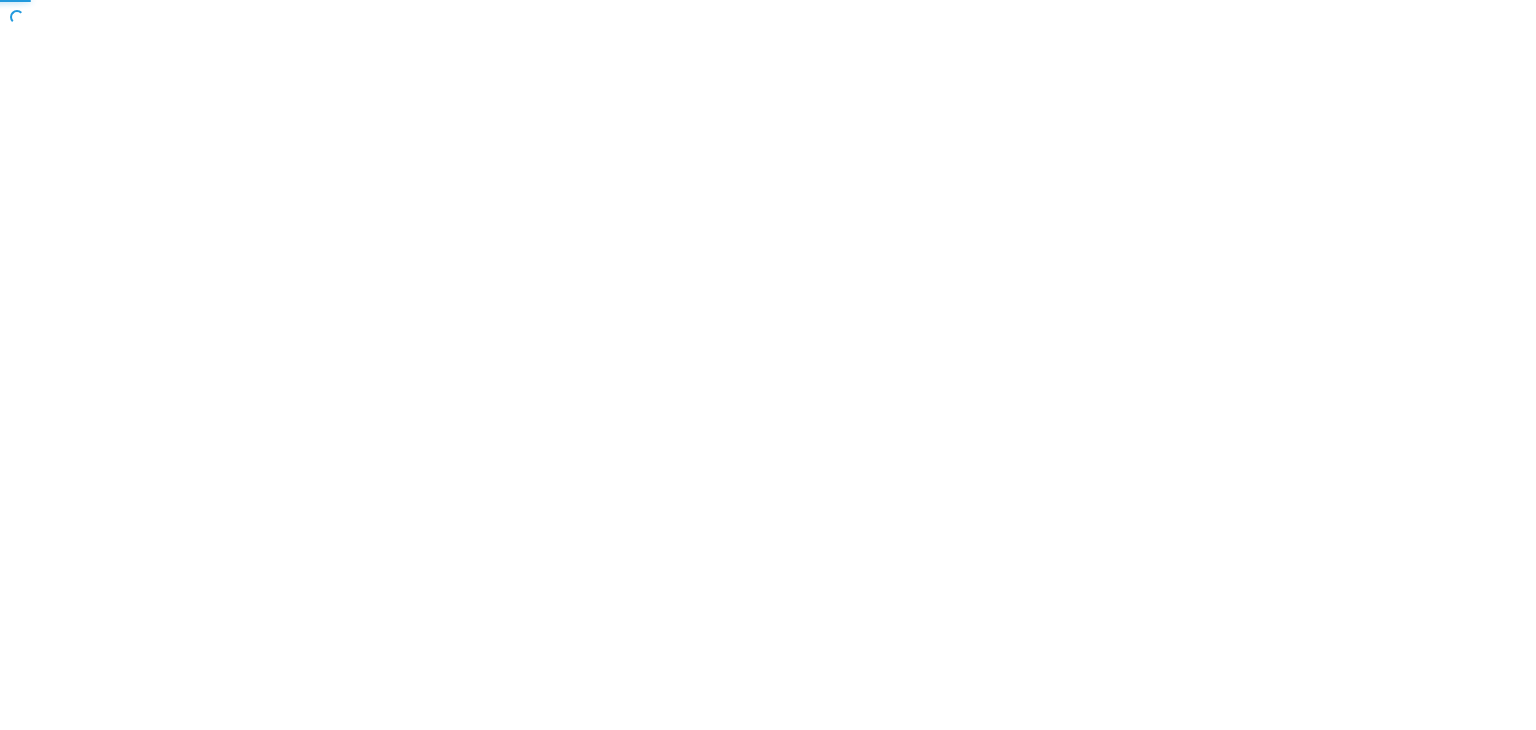 scroll, scrollTop: 0, scrollLeft: 0, axis: both 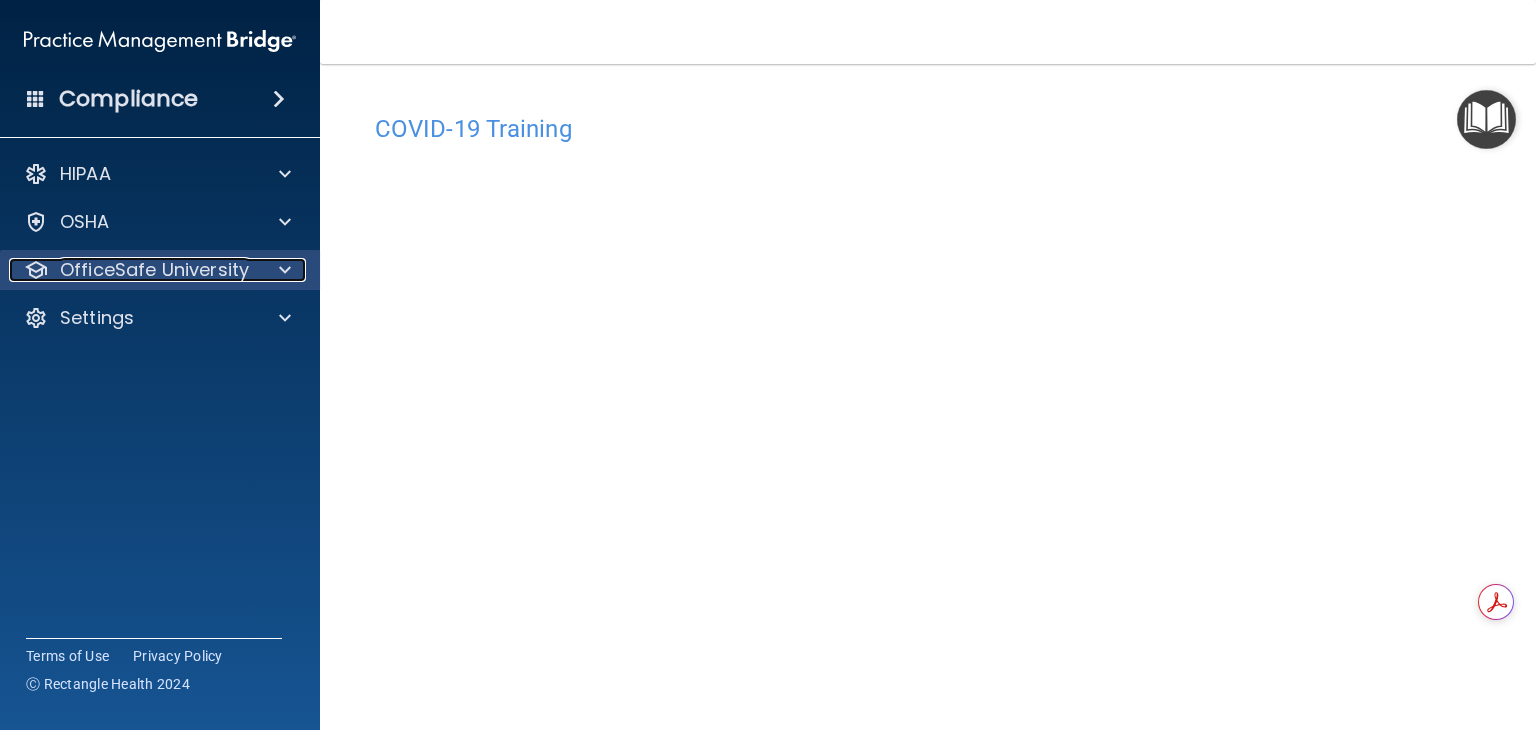 click on "OfficeSafe University" at bounding box center [154, 270] 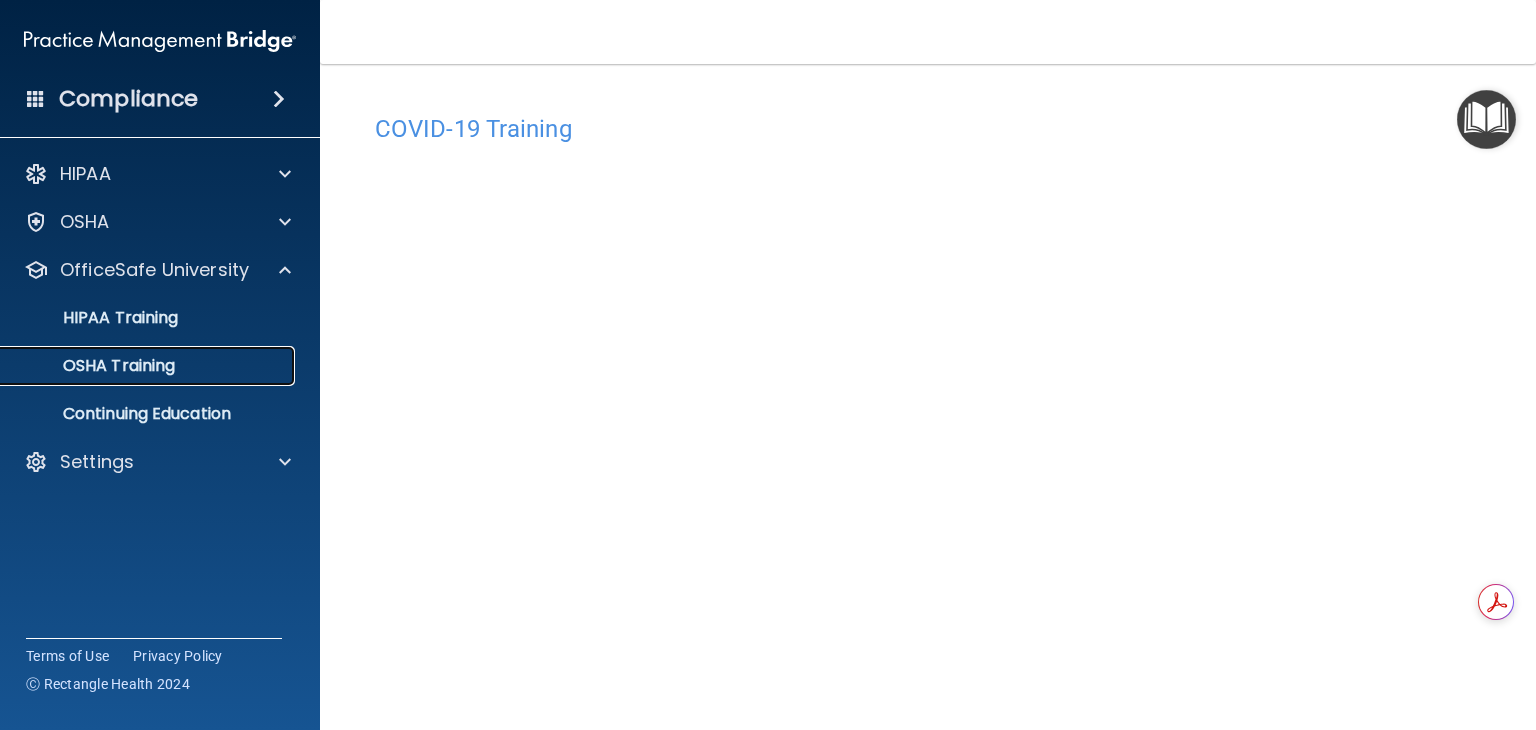 click on "OSHA Training" at bounding box center [137, 366] 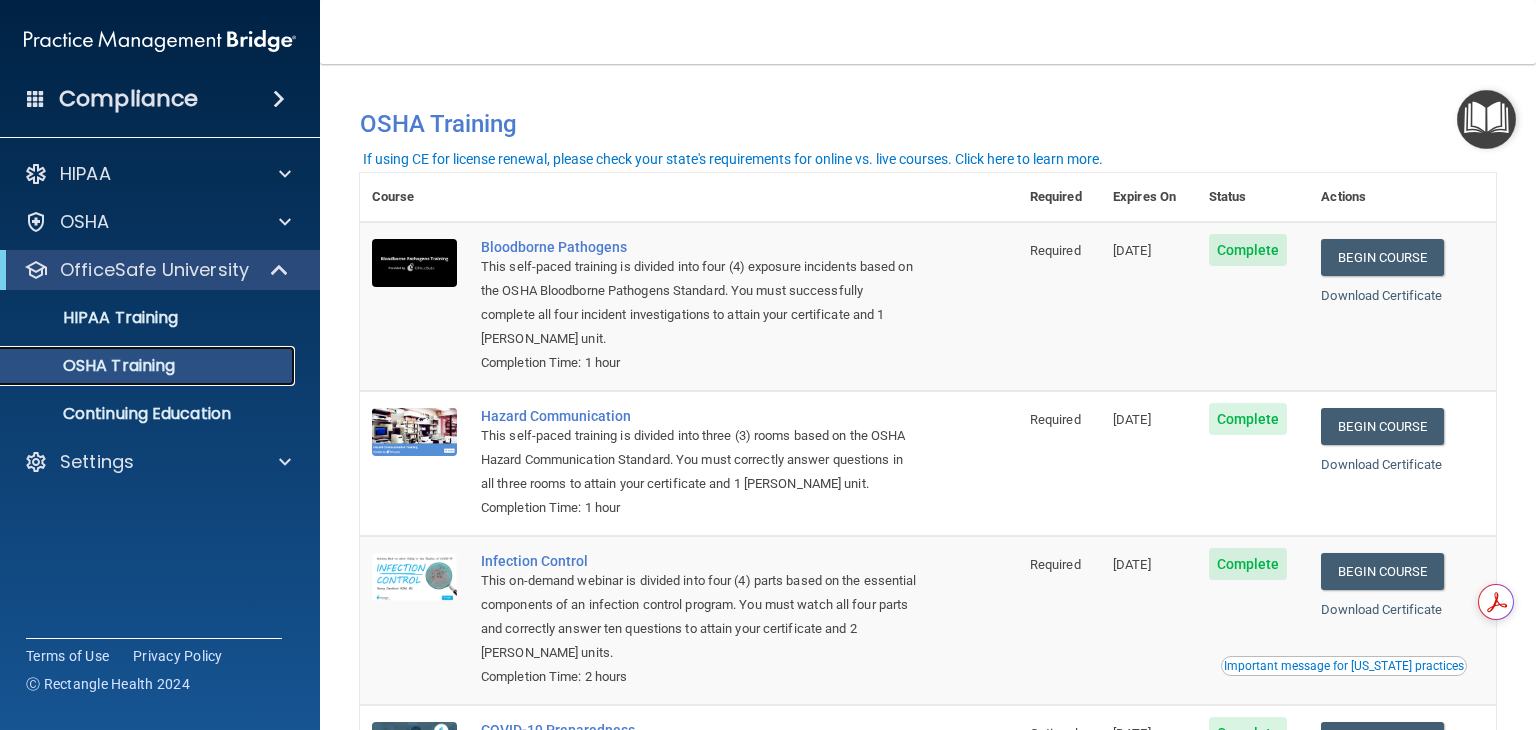 scroll, scrollTop: 0, scrollLeft: 0, axis: both 